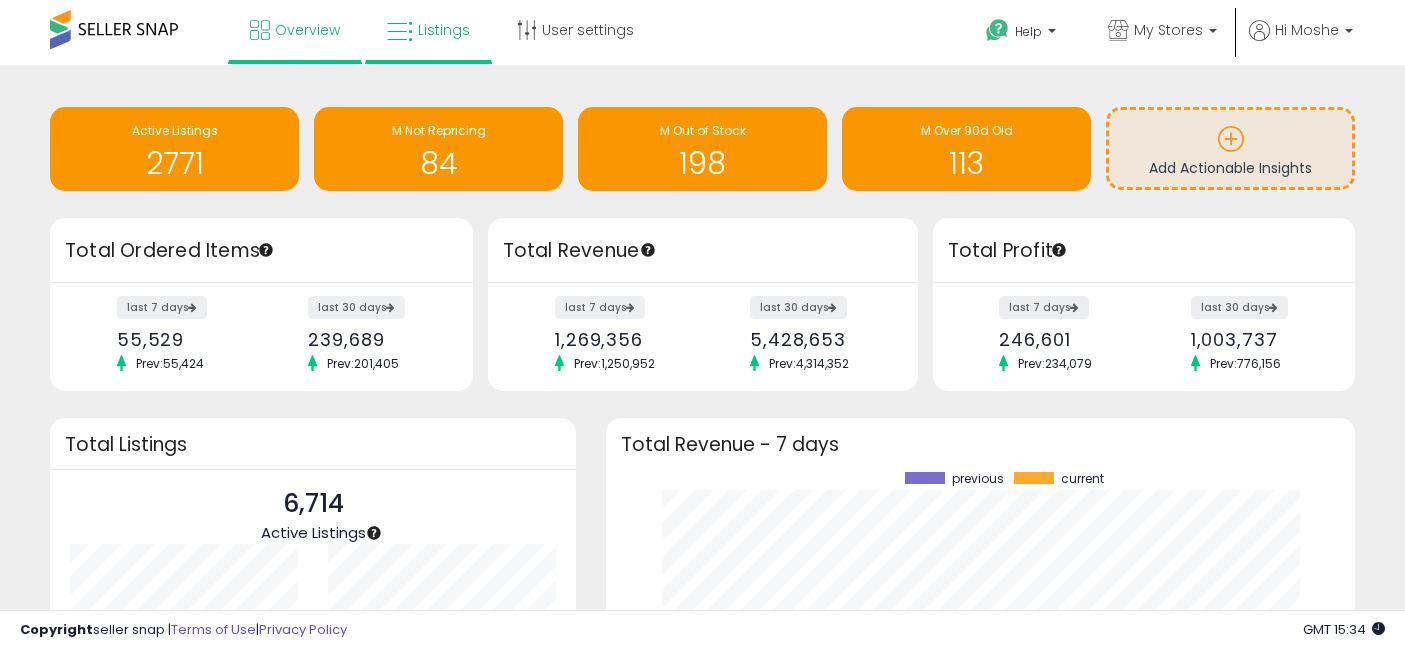 scroll, scrollTop: 0, scrollLeft: 0, axis: both 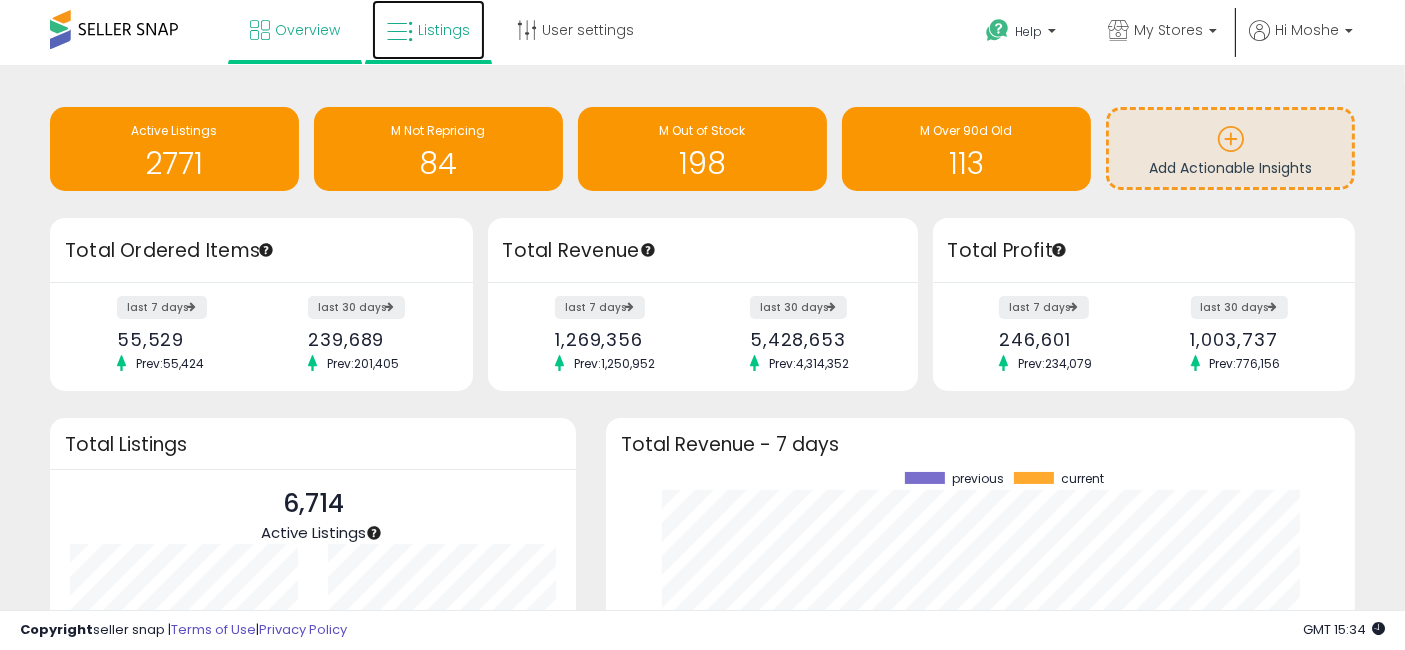 click on "Listings" at bounding box center [444, 30] 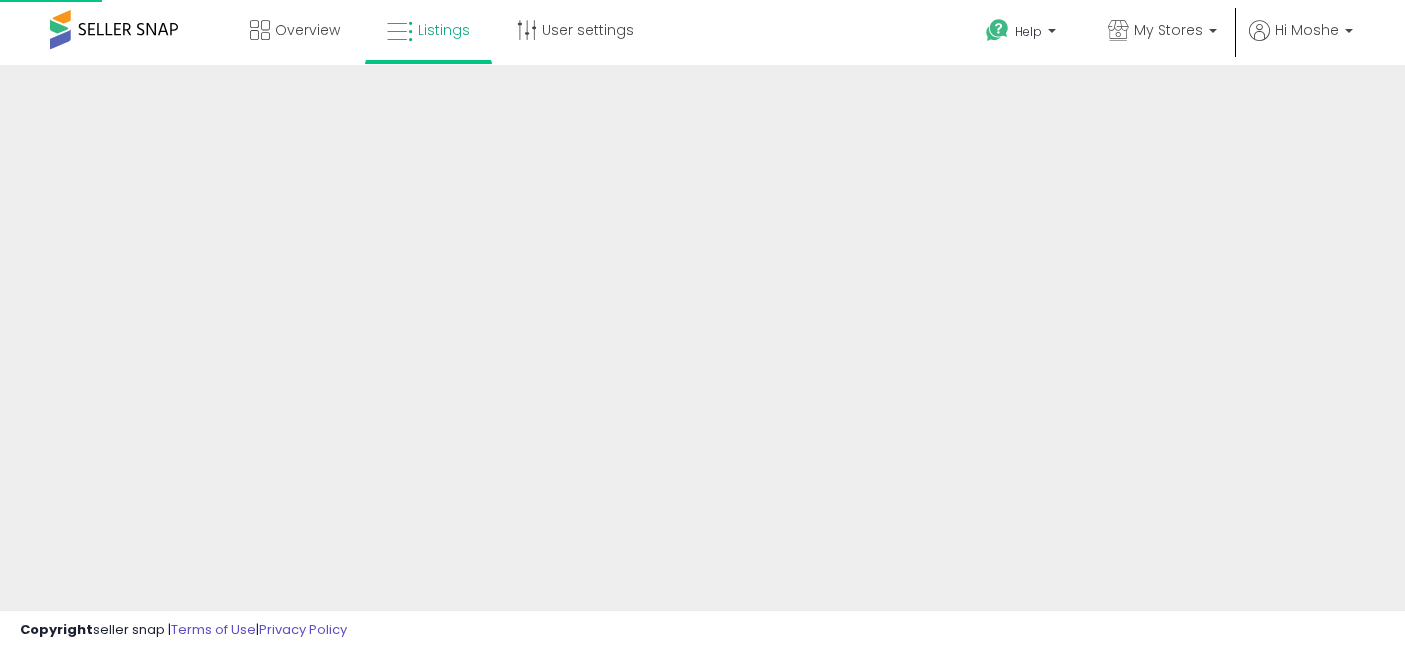 scroll, scrollTop: 0, scrollLeft: 0, axis: both 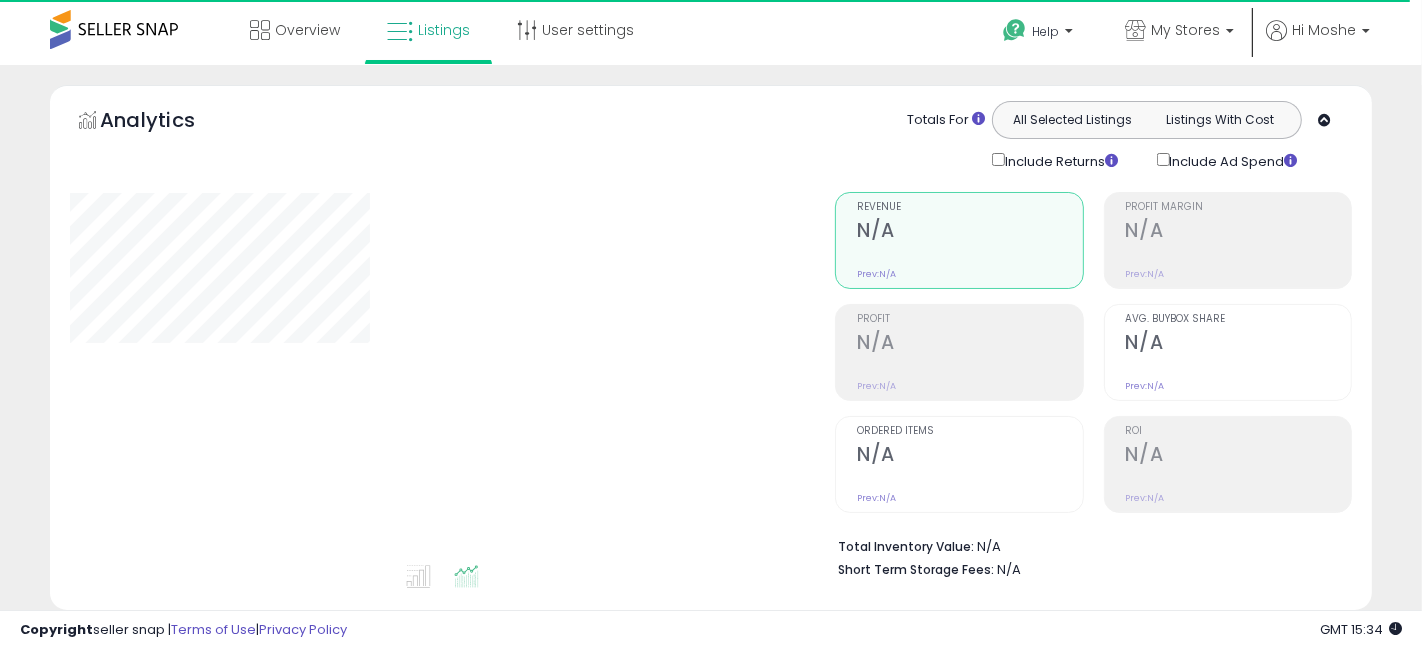 select on "**" 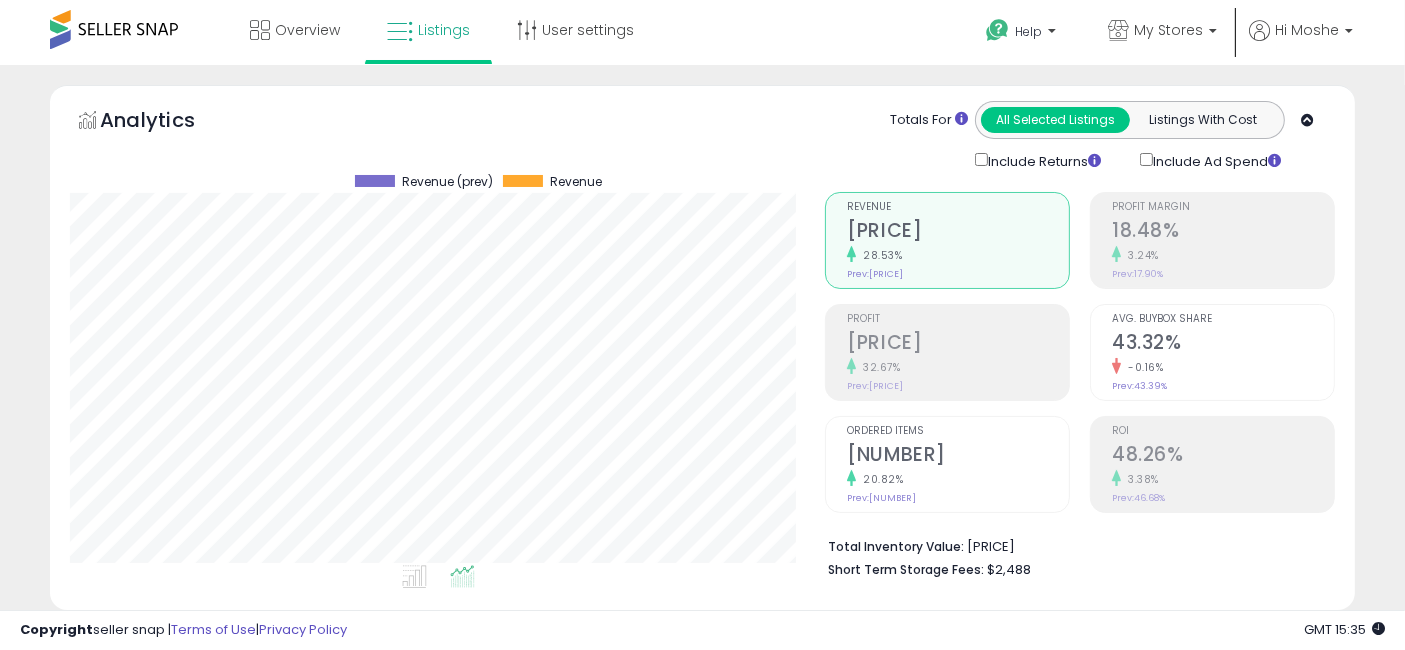 scroll, scrollTop: 999590, scrollLeft: 999244, axis: both 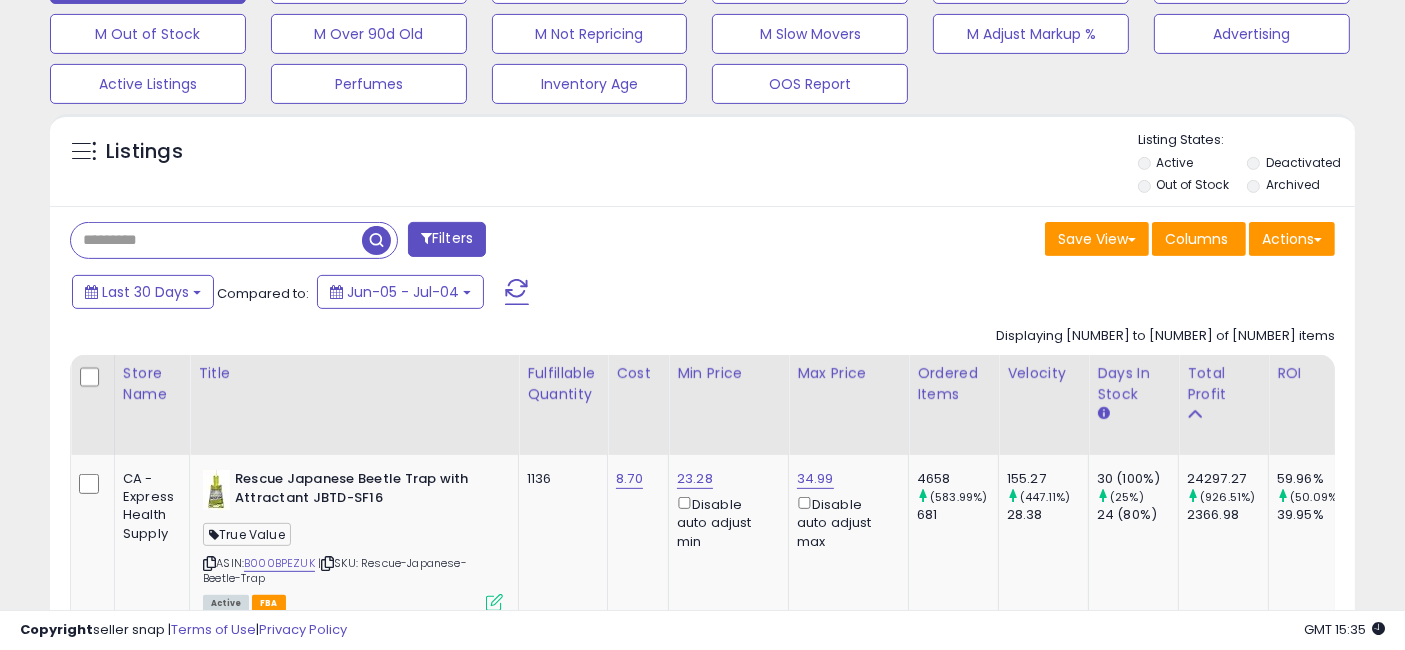 click at bounding box center [216, 240] 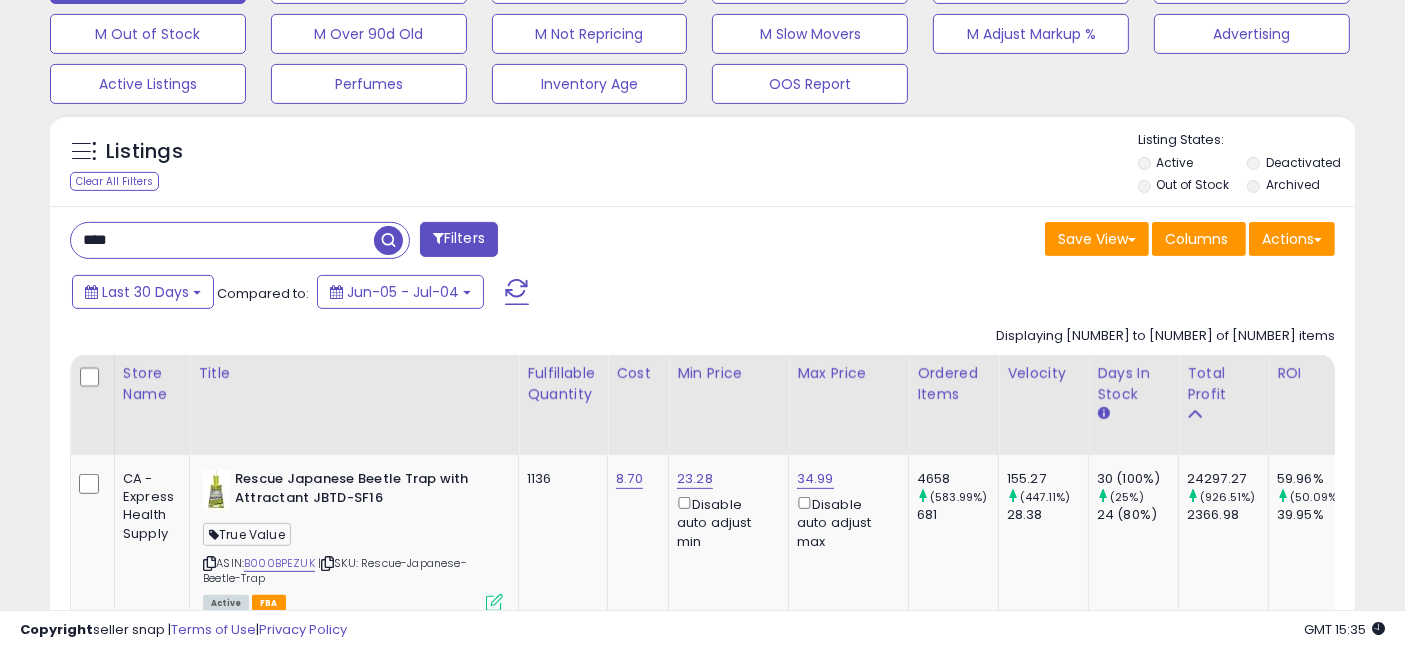 type on "****" 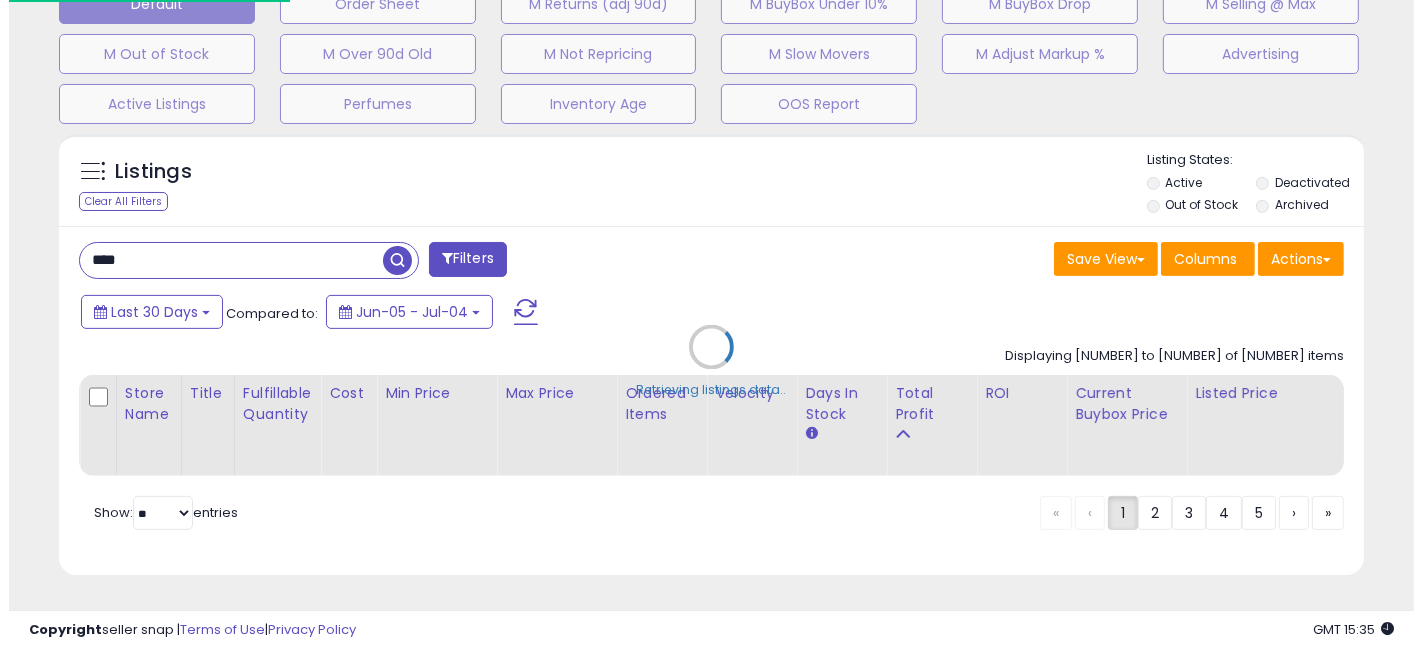scroll, scrollTop: 660, scrollLeft: 0, axis: vertical 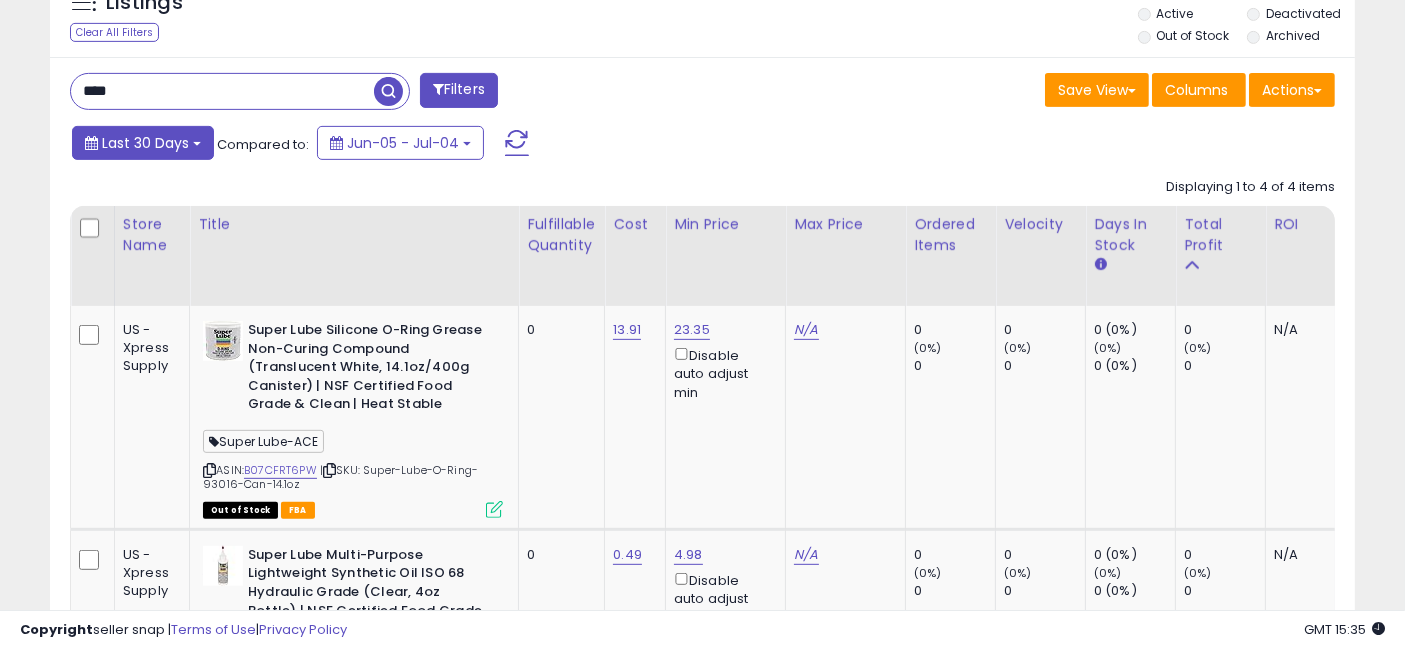 click on "Last 30 Days" at bounding box center [143, 143] 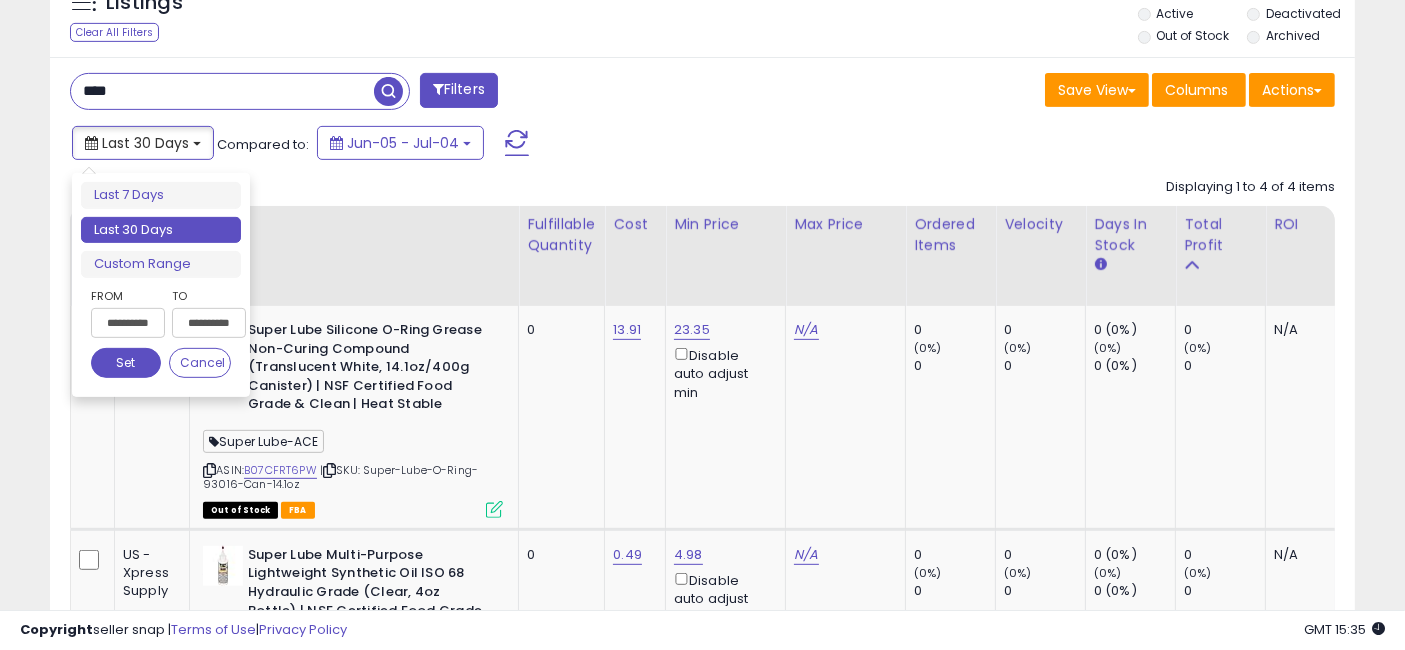 type on "**********" 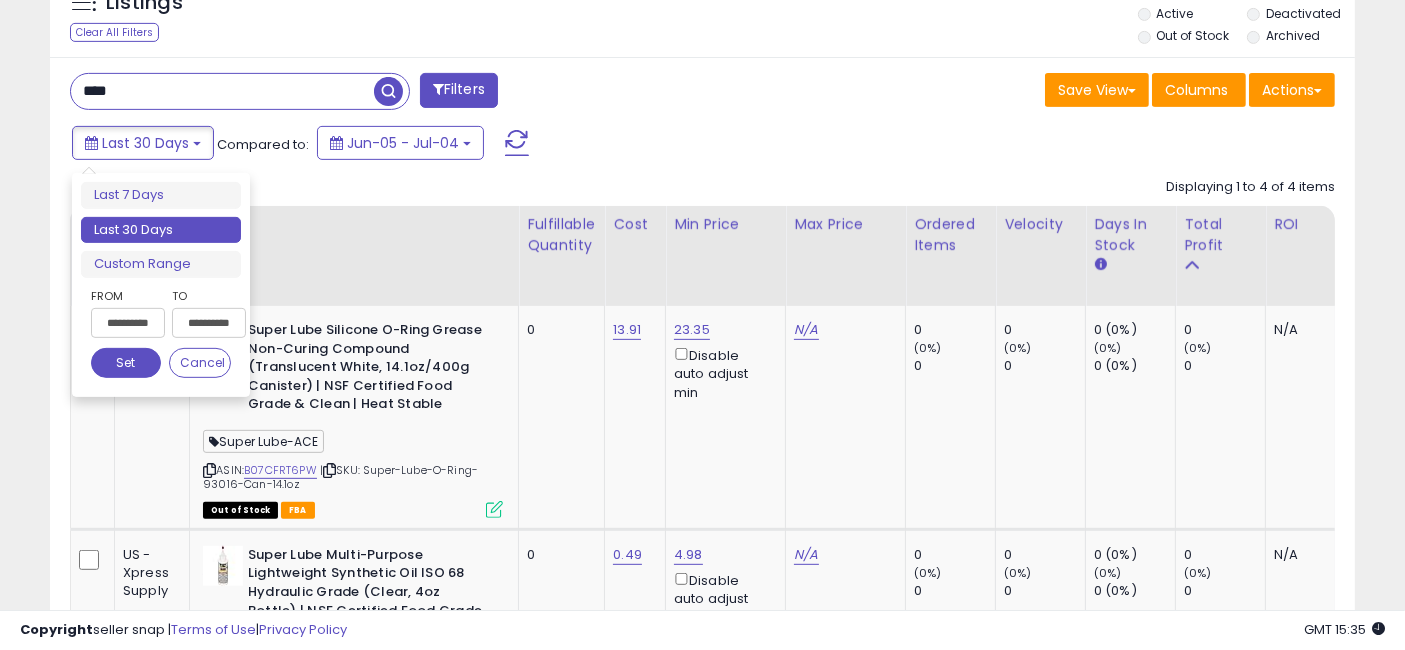 click on "**********" at bounding box center (128, 323) 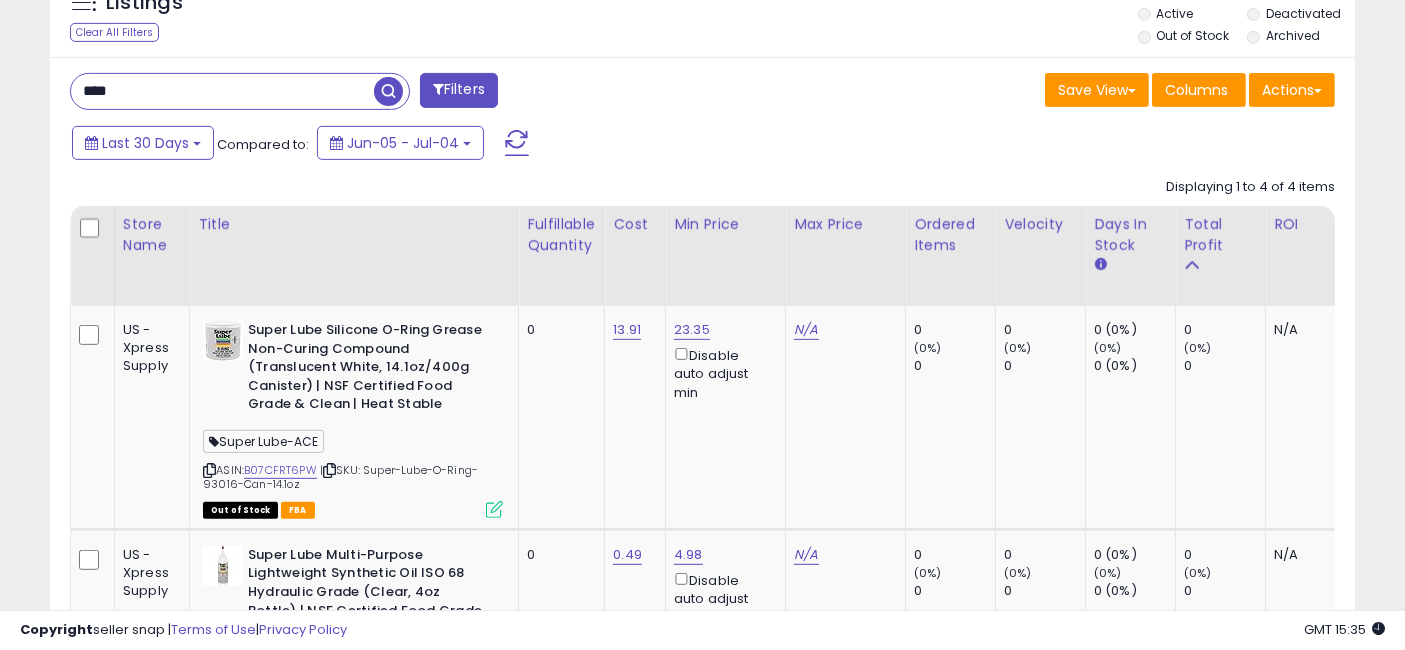 click on "**********" at bounding box center [702, 276] 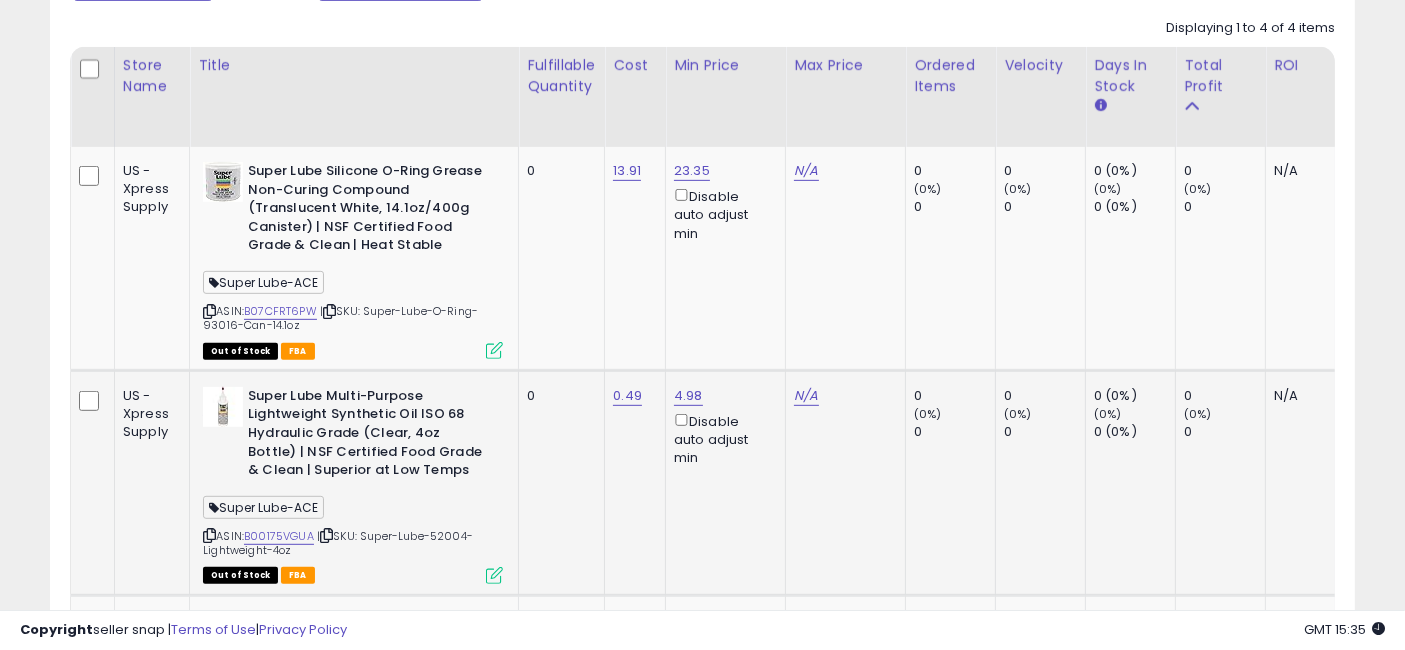 scroll, scrollTop: 926, scrollLeft: 0, axis: vertical 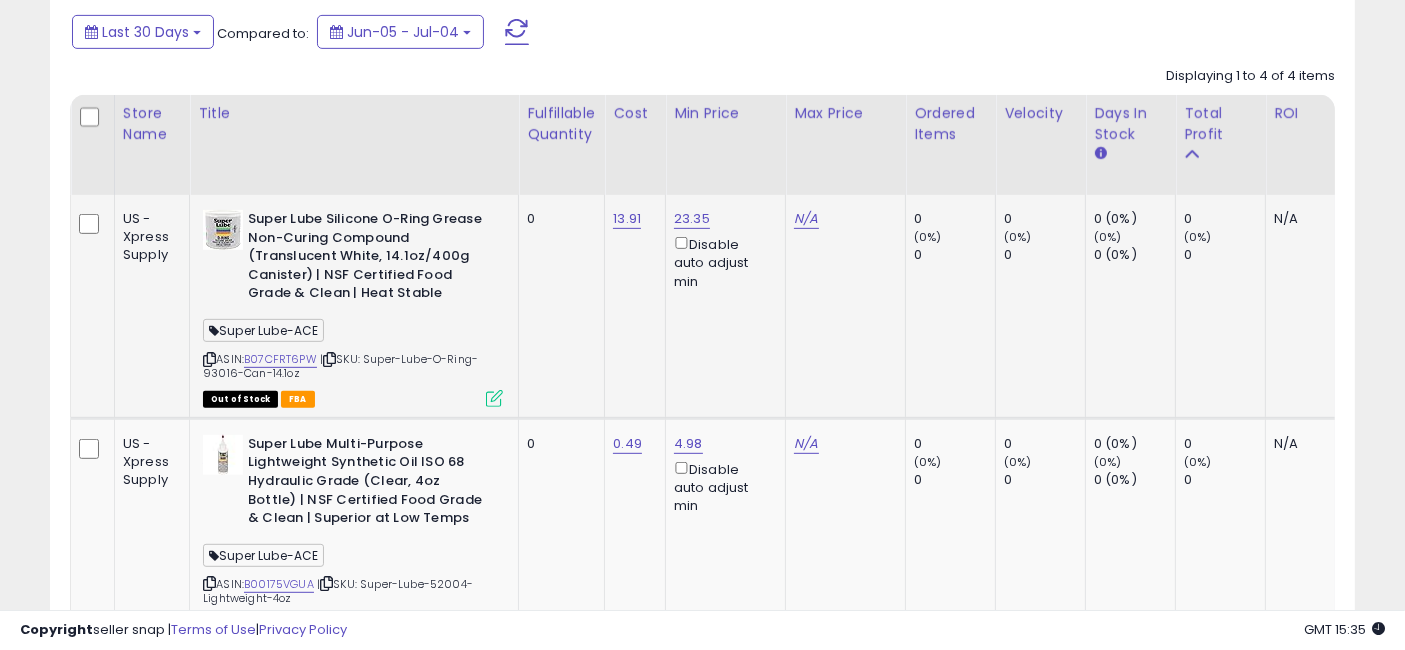 click on "Super Lube-ACE" at bounding box center (263, 330) 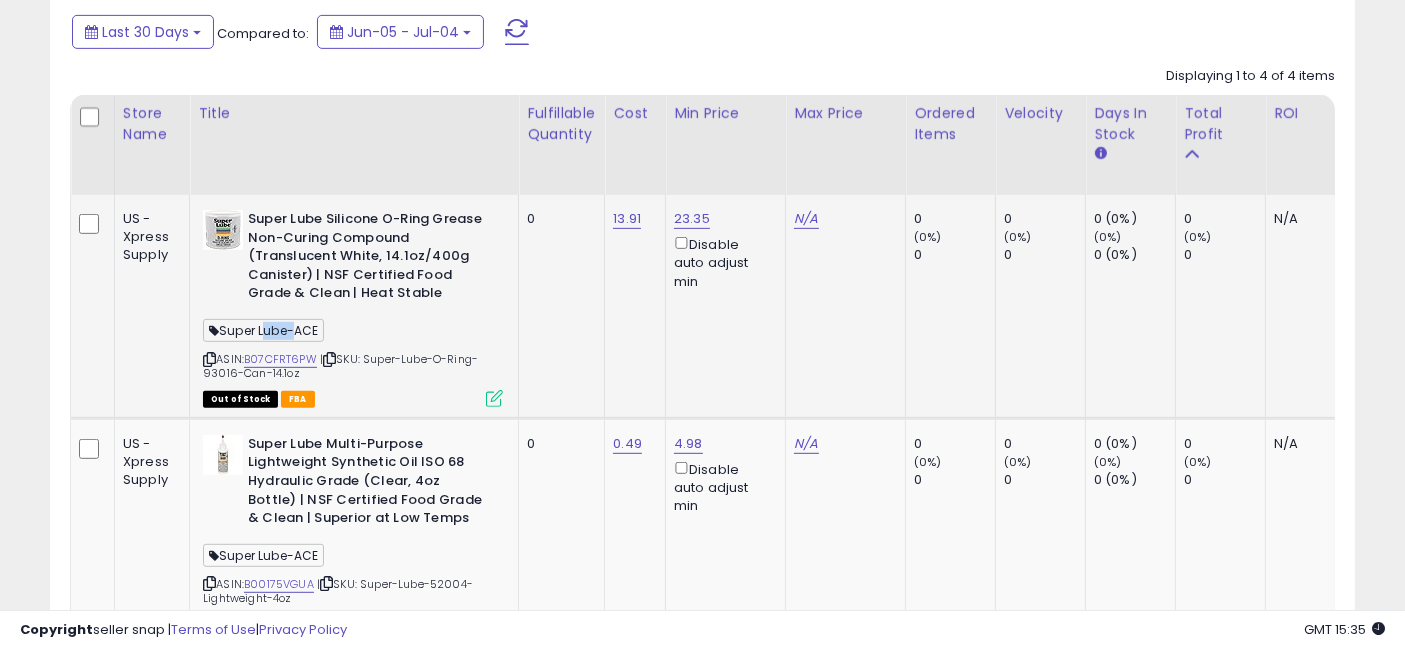 click on "Super Lube-ACE" at bounding box center [263, 330] 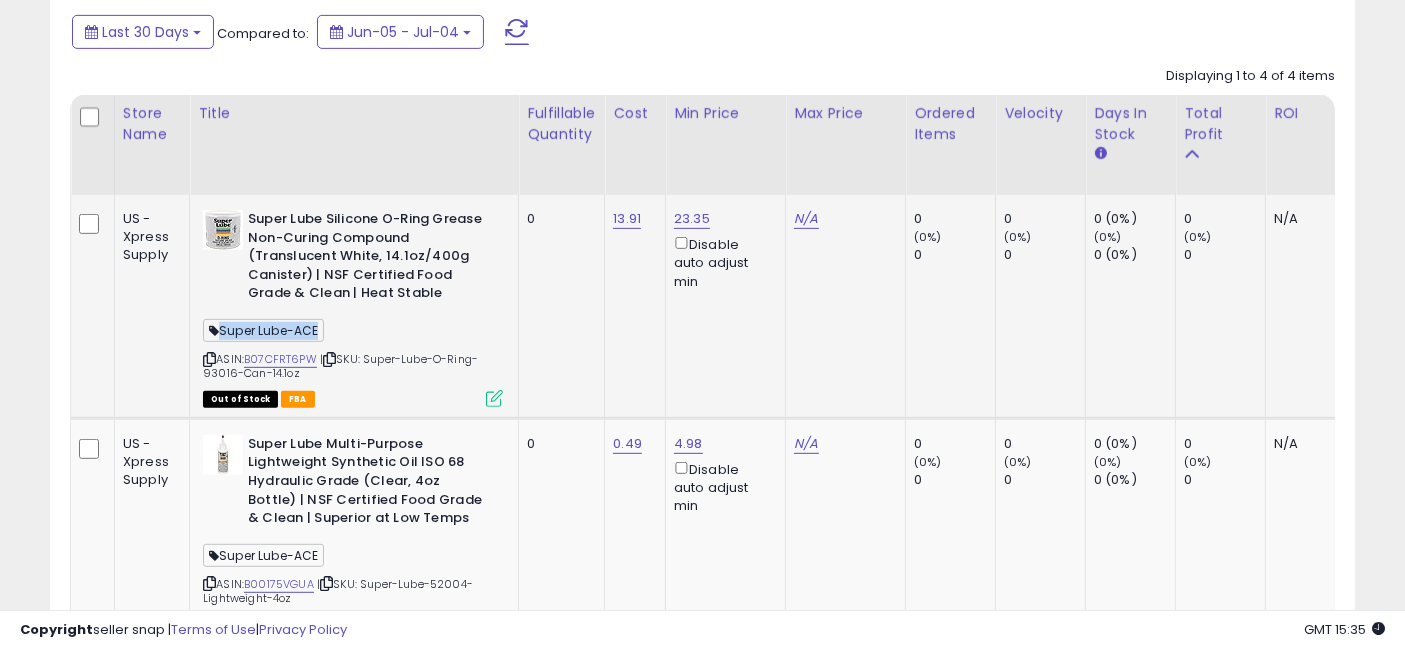 click on "Super Lube-ACE" at bounding box center [263, 330] 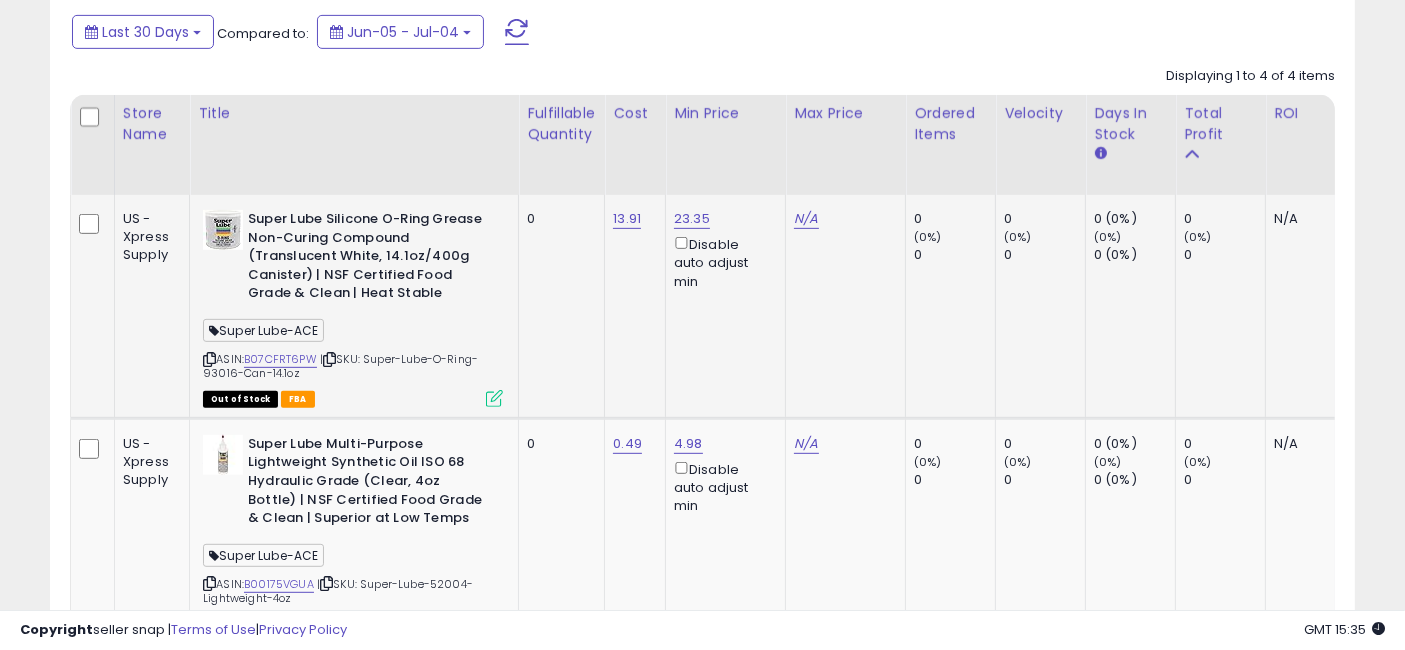 click on "13.91" 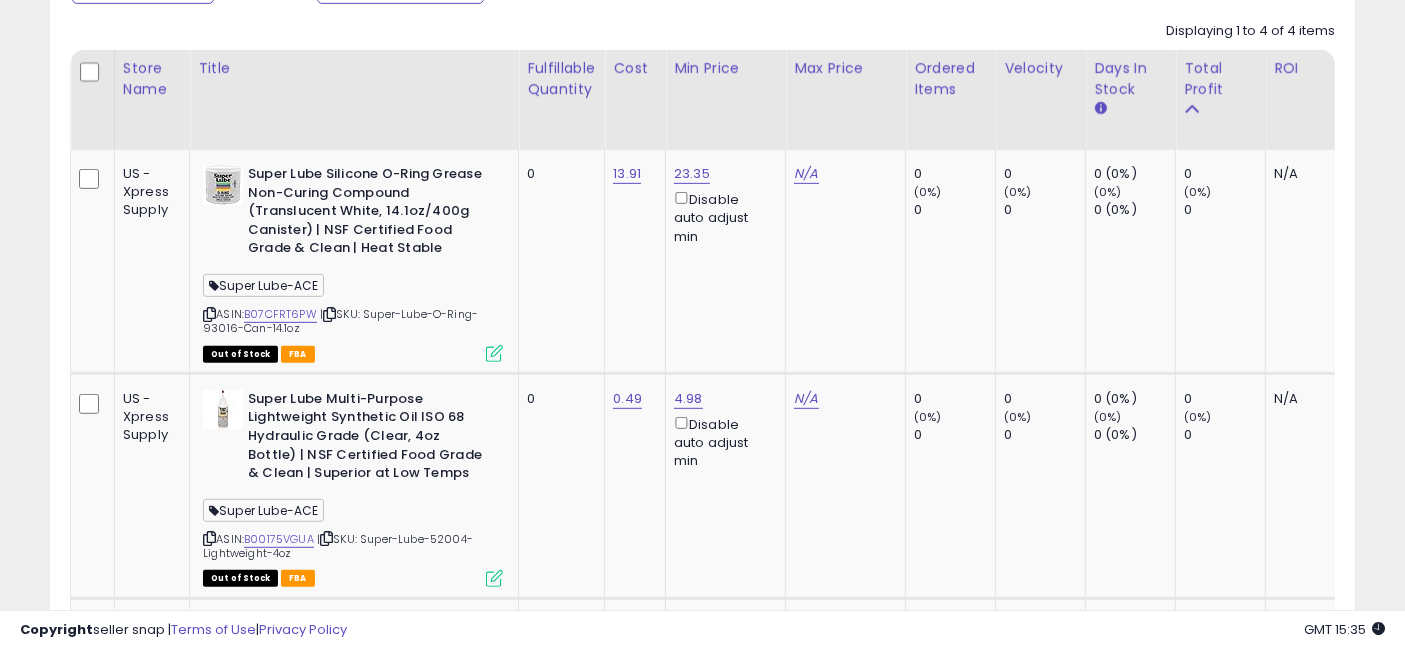 scroll, scrollTop: 1037, scrollLeft: 0, axis: vertical 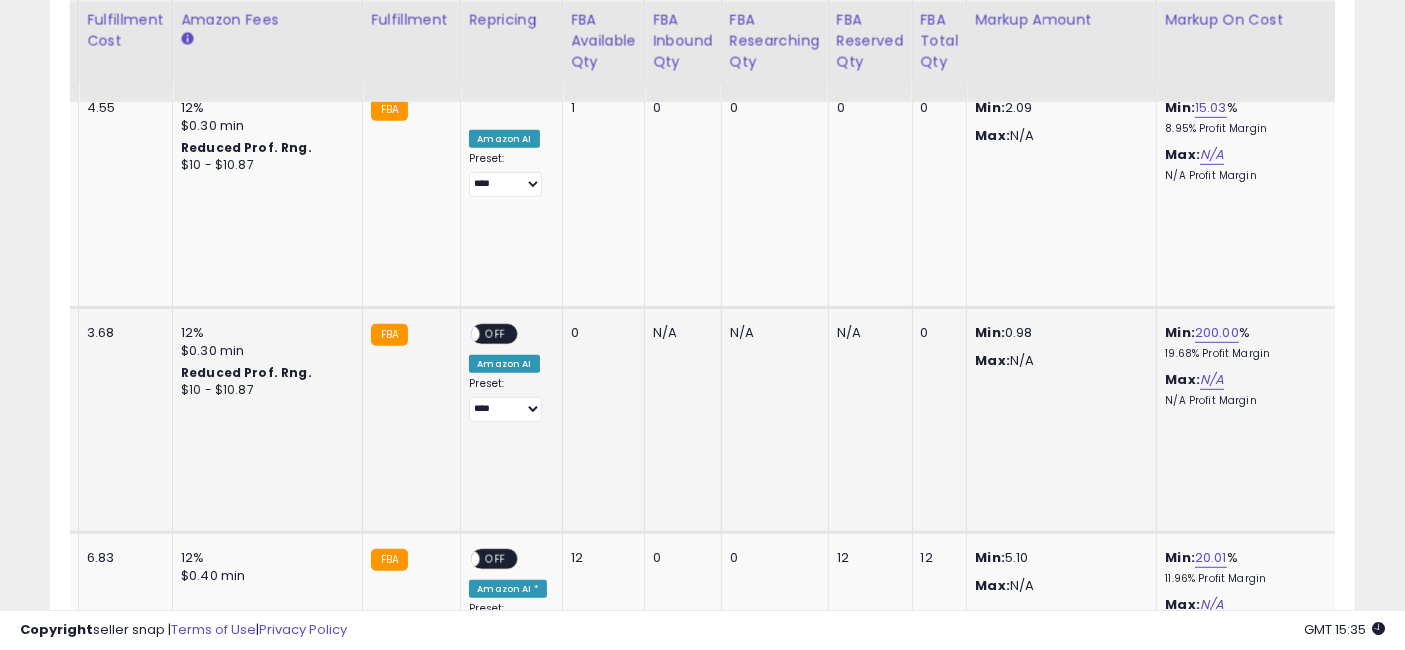 drag, startPoint x: 570, startPoint y: 378, endPoint x: 1118, endPoint y: 396, distance: 548.29553 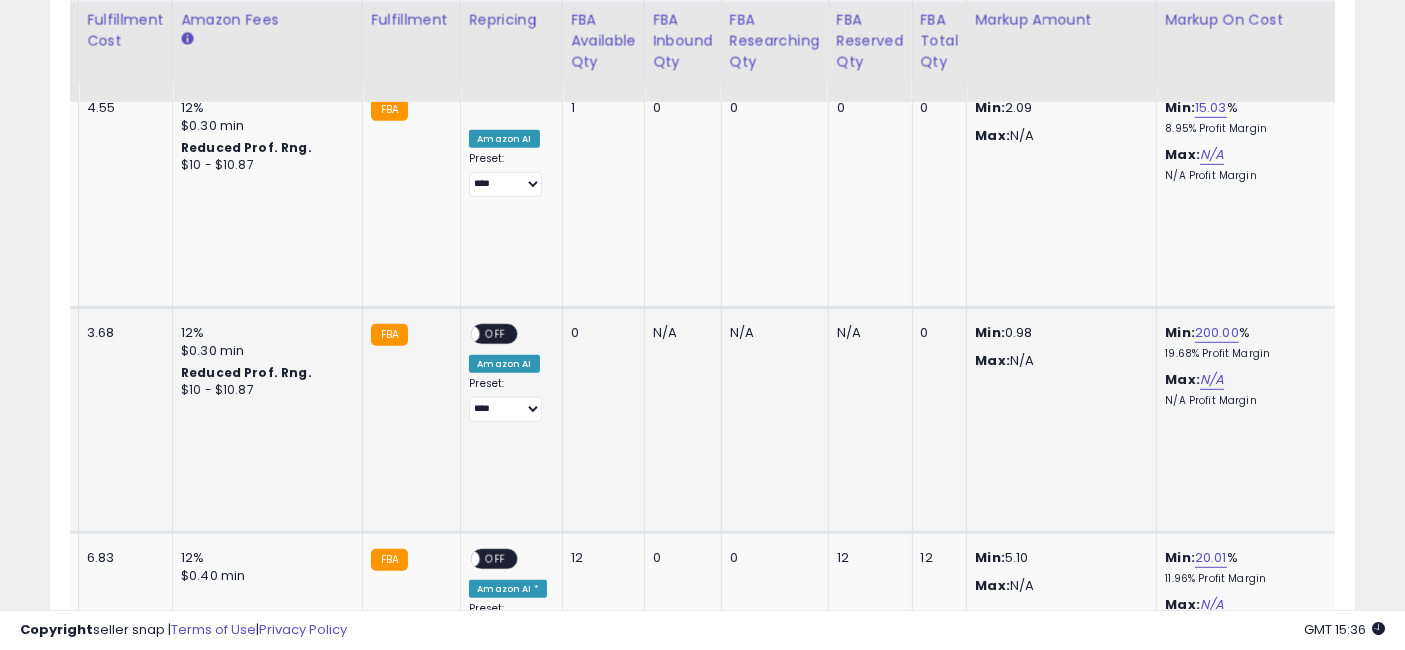 scroll, scrollTop: 0, scrollLeft: 3568, axis: horizontal 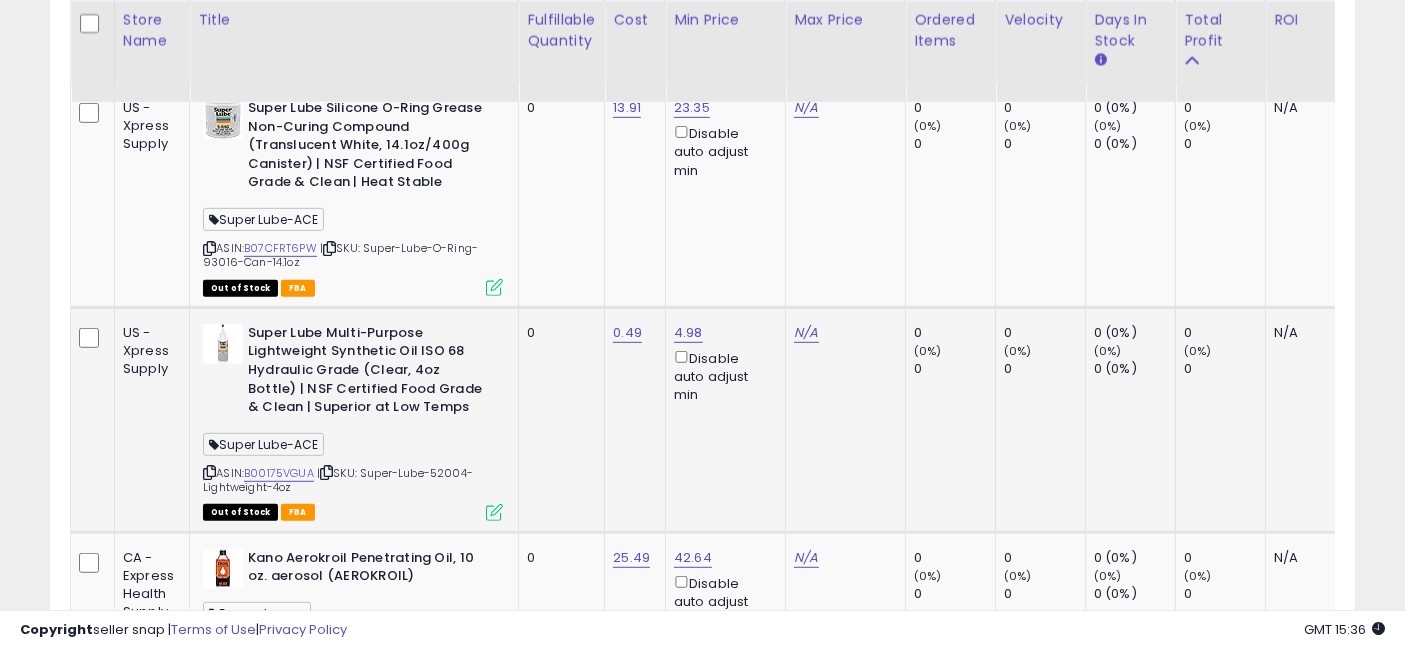 drag, startPoint x: 939, startPoint y: 351, endPoint x: 327, endPoint y: 321, distance: 612.73486 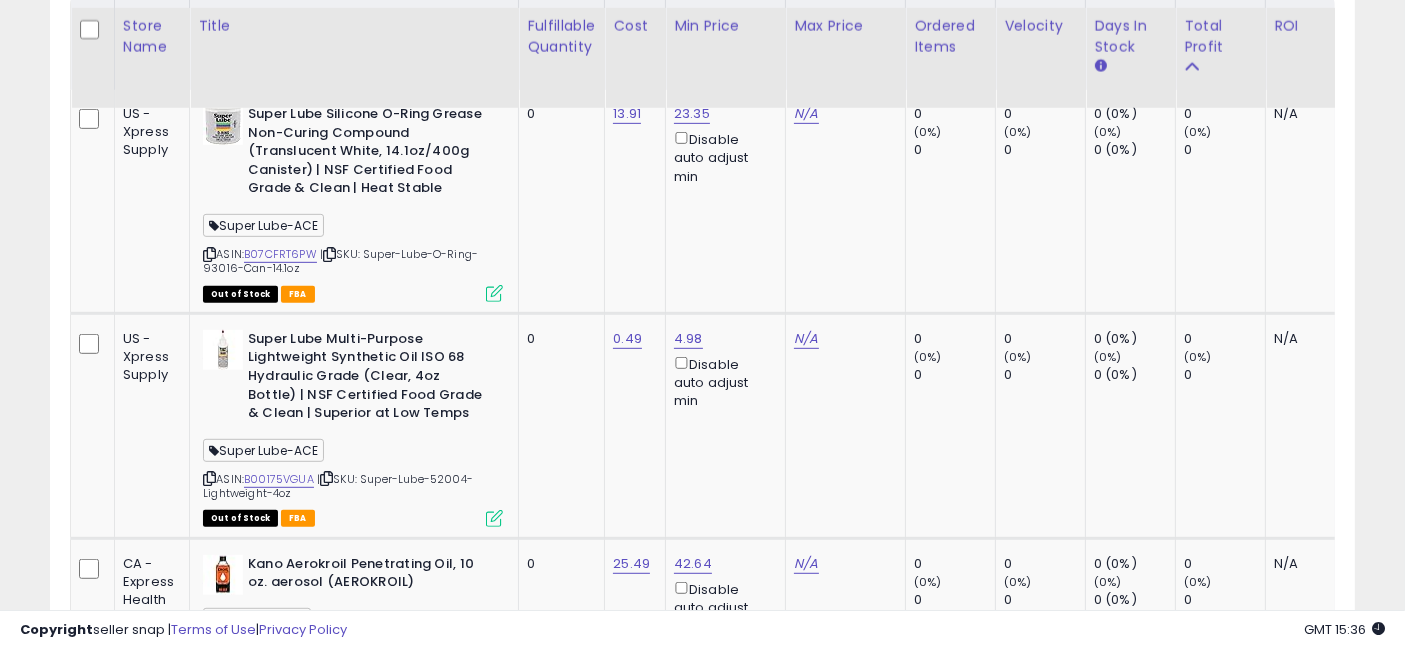 scroll, scrollTop: 926, scrollLeft: 0, axis: vertical 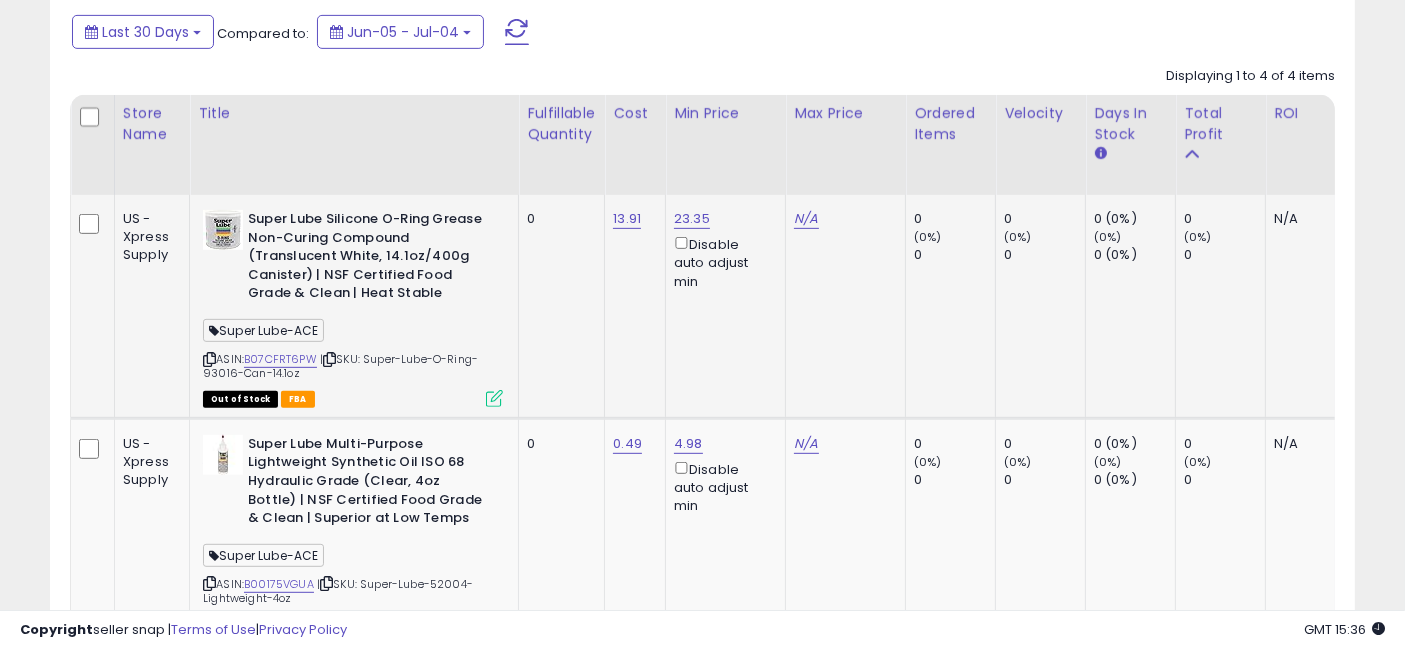 click on "Super Lube-ACE" at bounding box center [263, 330] 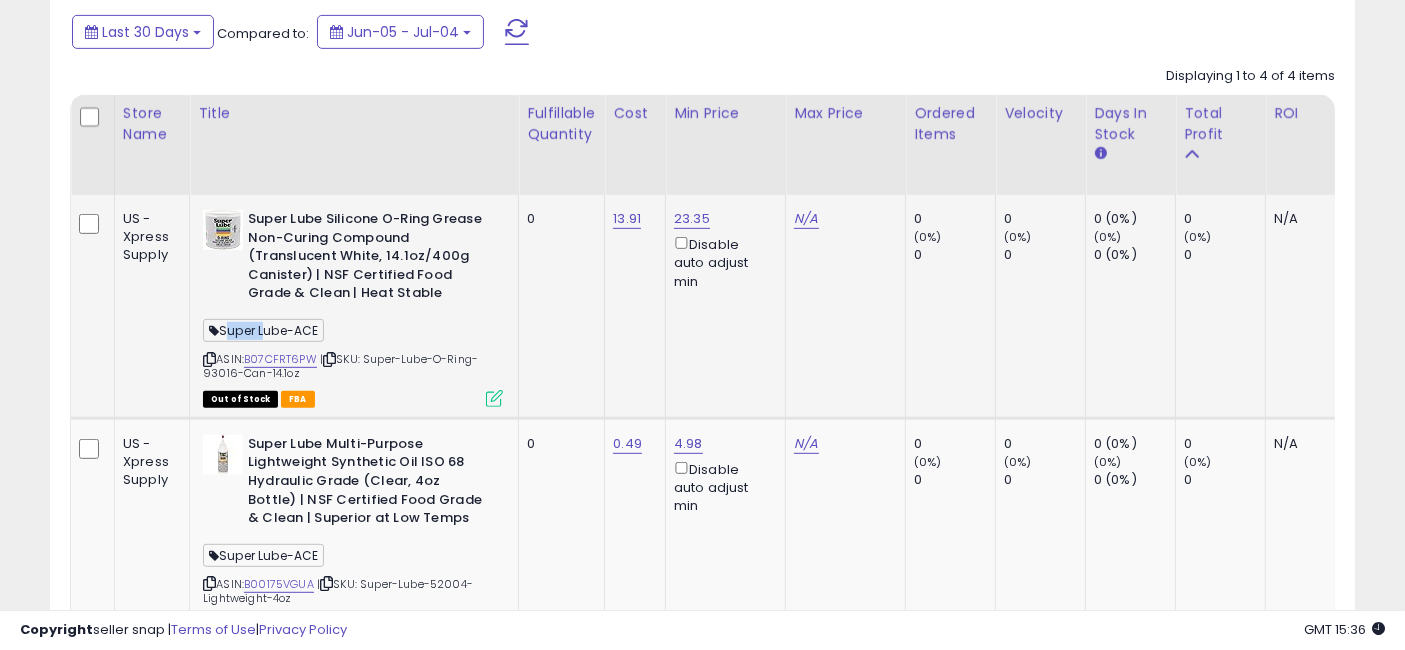 click on "Super Lube-ACE" at bounding box center (263, 330) 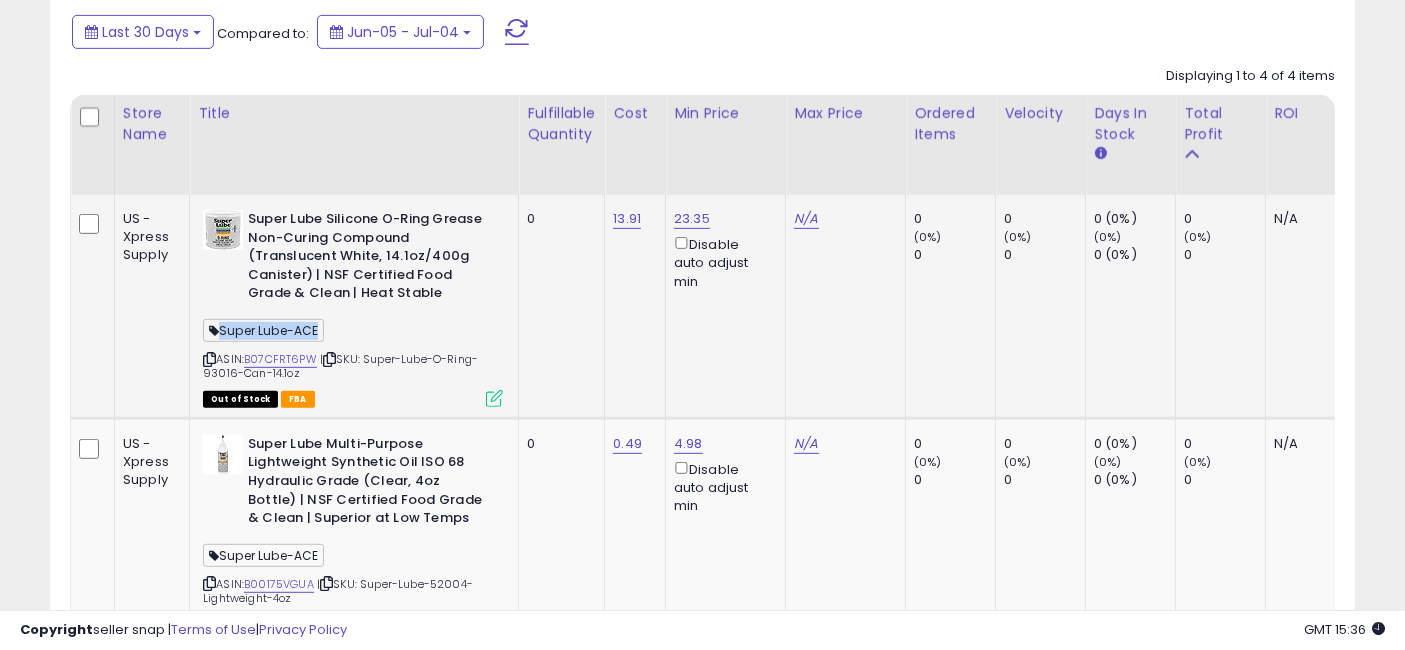 click on "Super Lube-ACE" at bounding box center [263, 330] 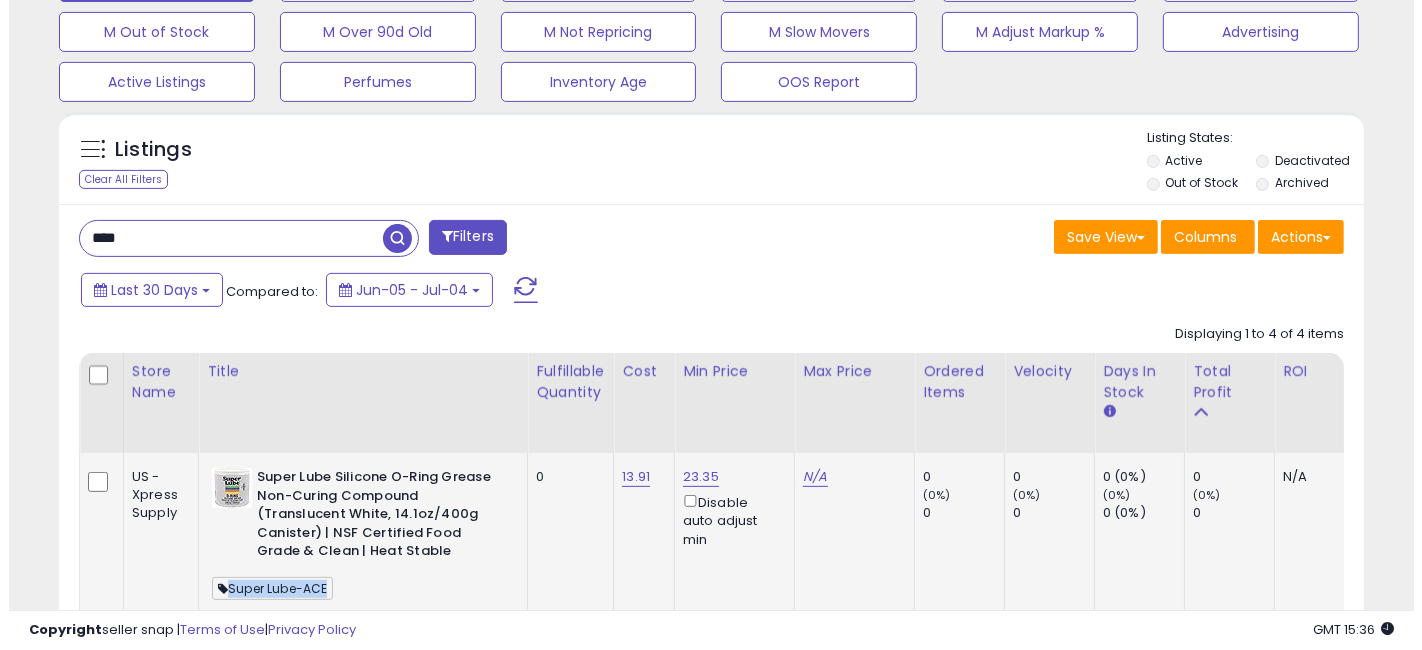 scroll, scrollTop: 593, scrollLeft: 0, axis: vertical 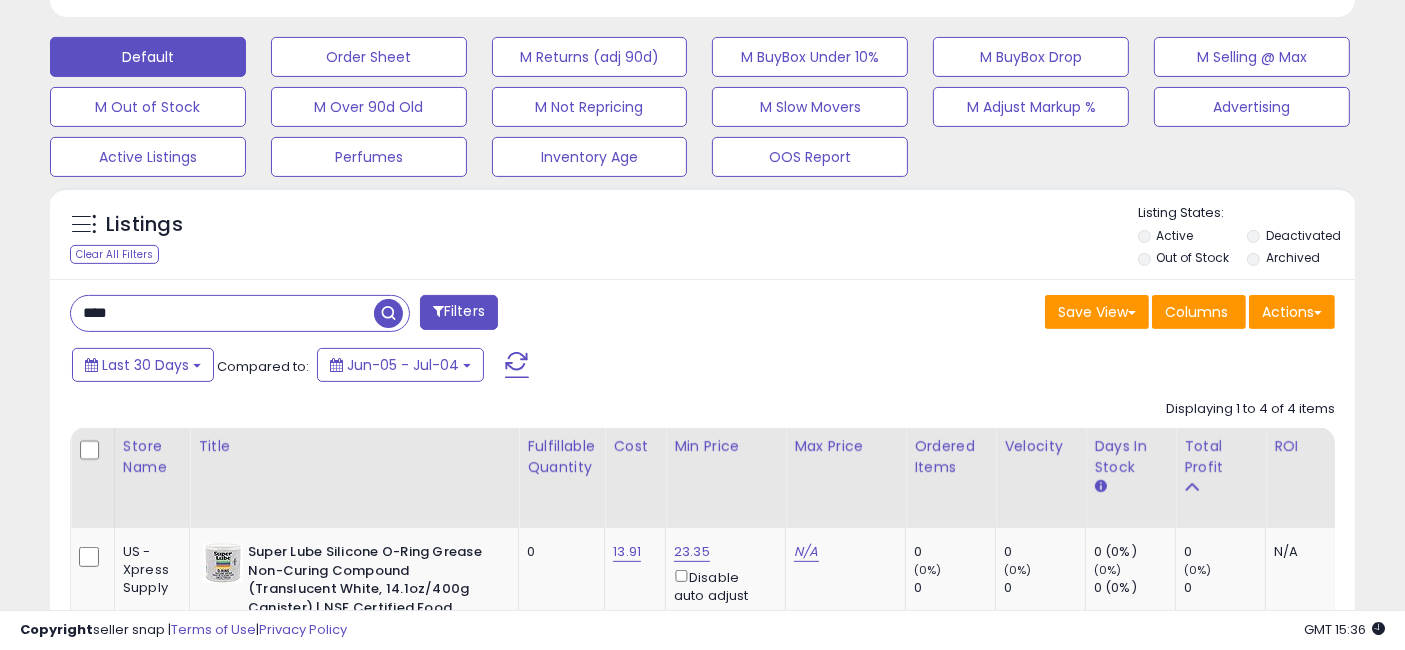 click on "Filters" at bounding box center (459, 312) 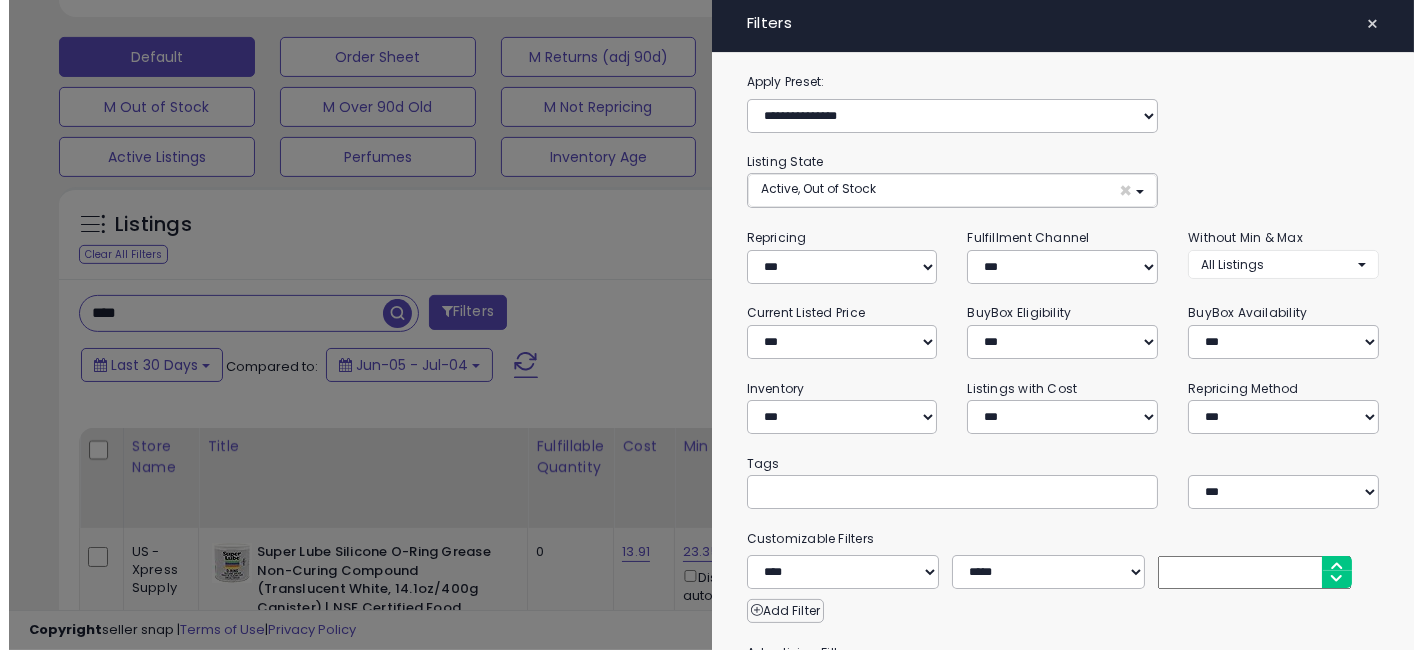 scroll, scrollTop: 999590, scrollLeft: 999234, axis: both 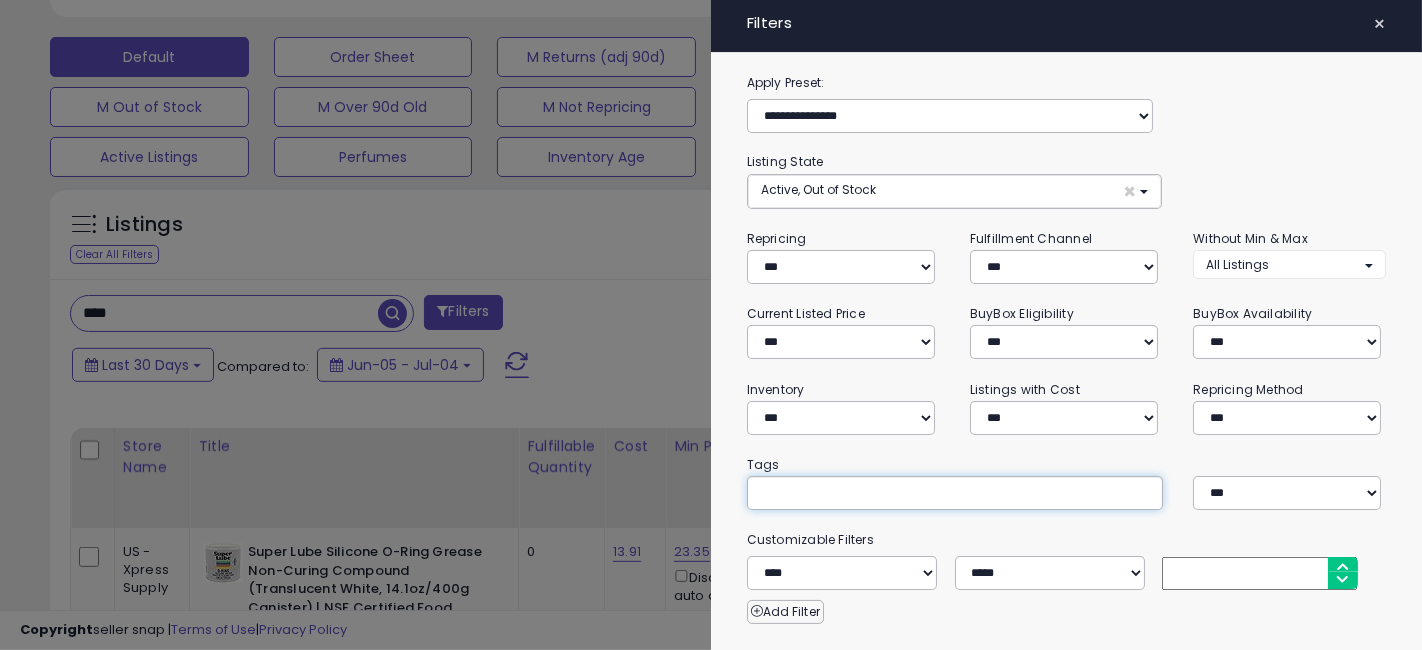 click at bounding box center [910, 493] 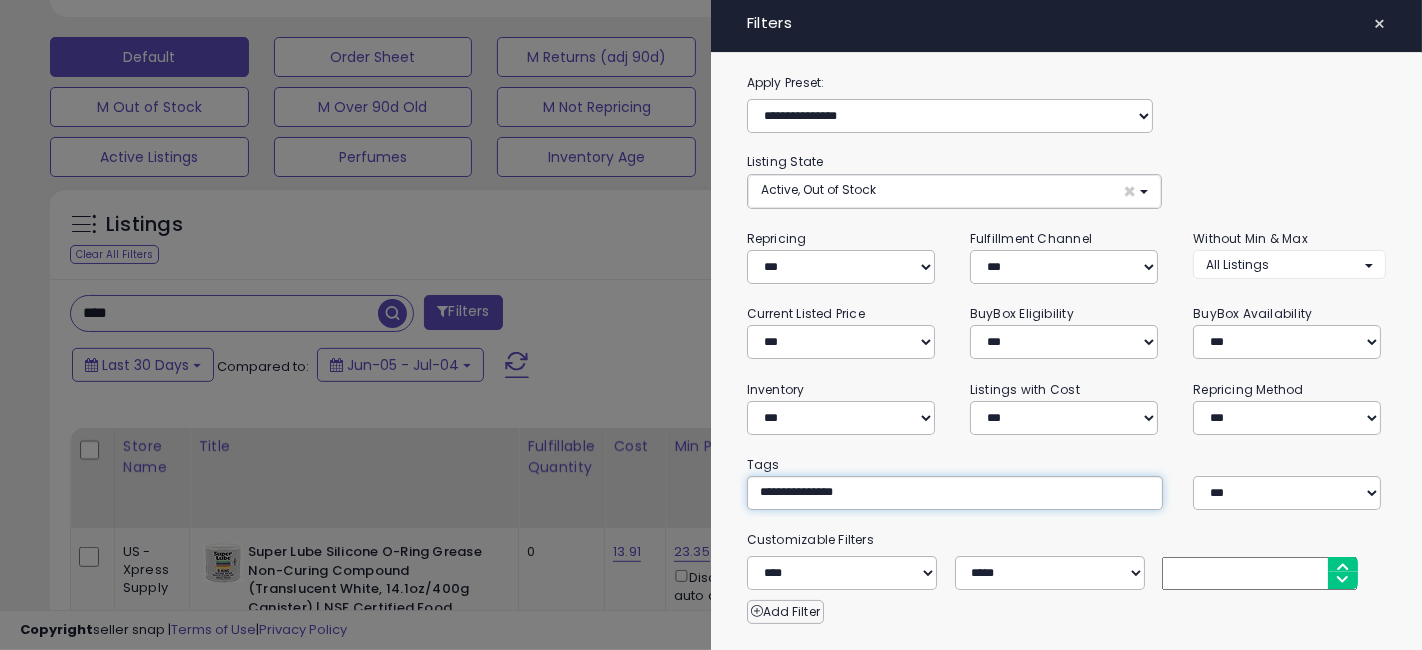 type 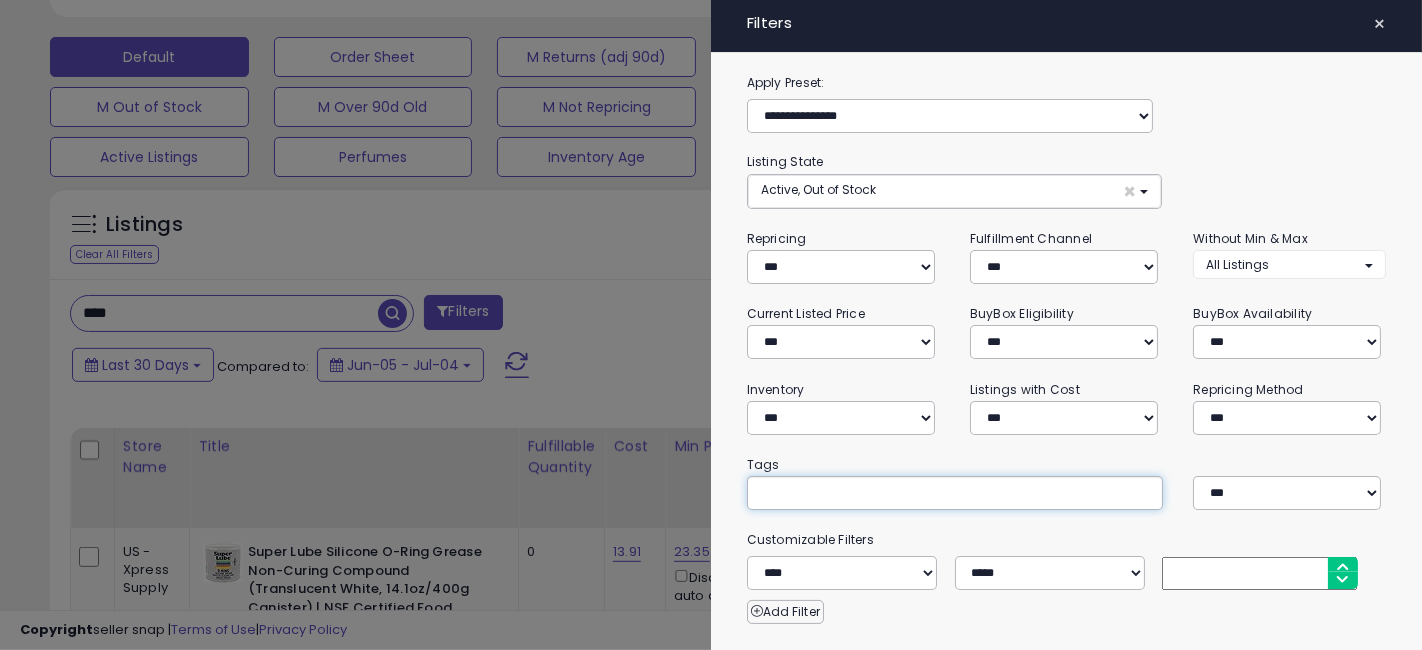 type on "**********" 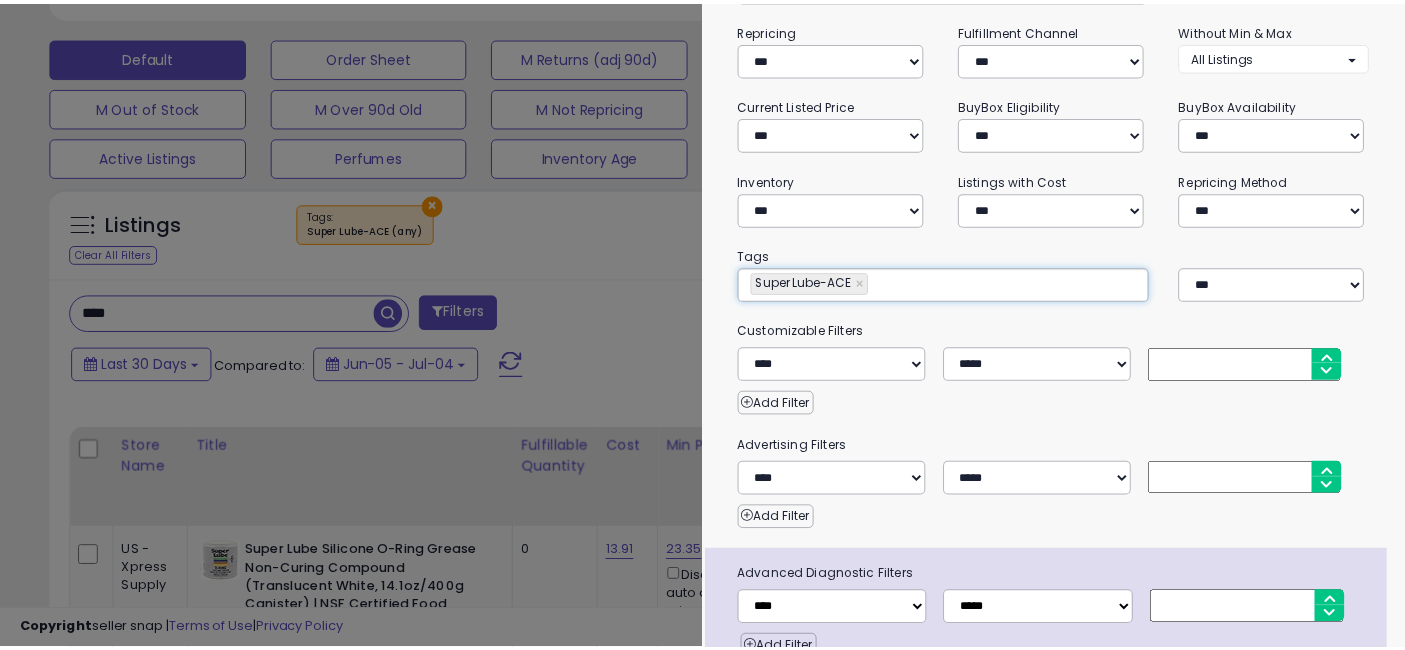 scroll, scrollTop: 298, scrollLeft: 0, axis: vertical 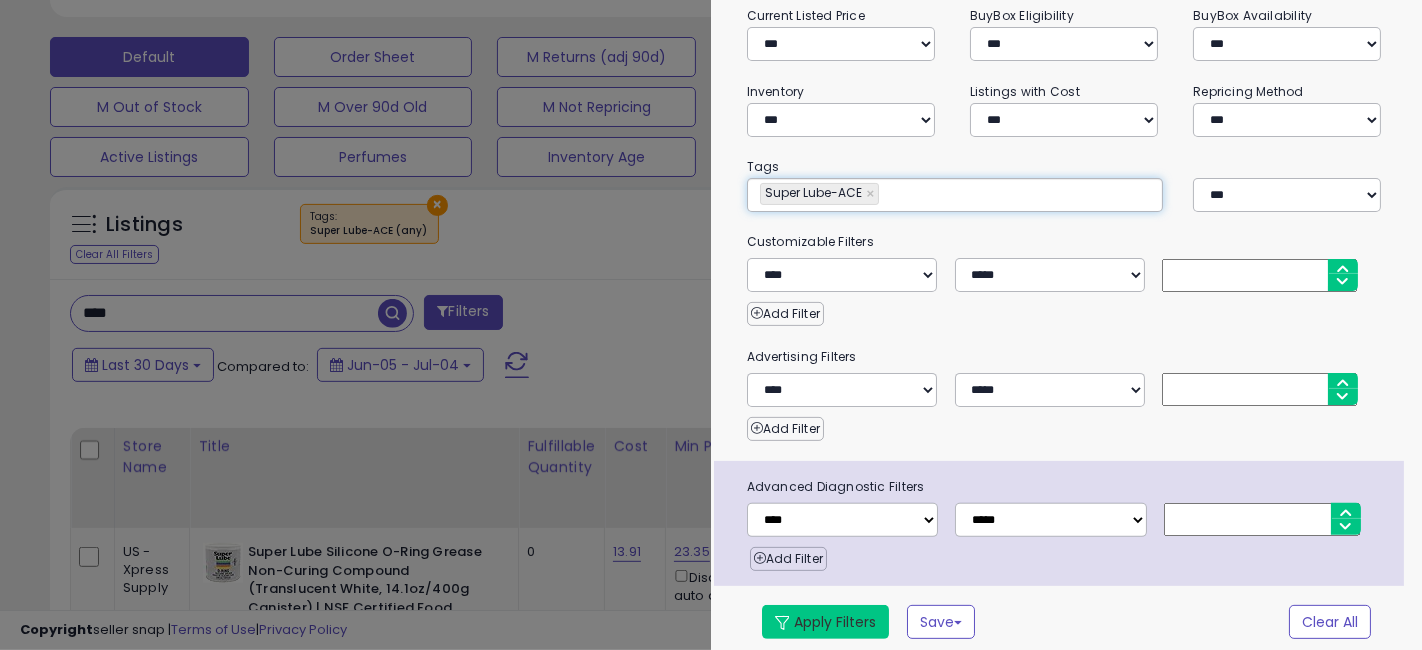 click on "Apply Filters" at bounding box center [825, 622] 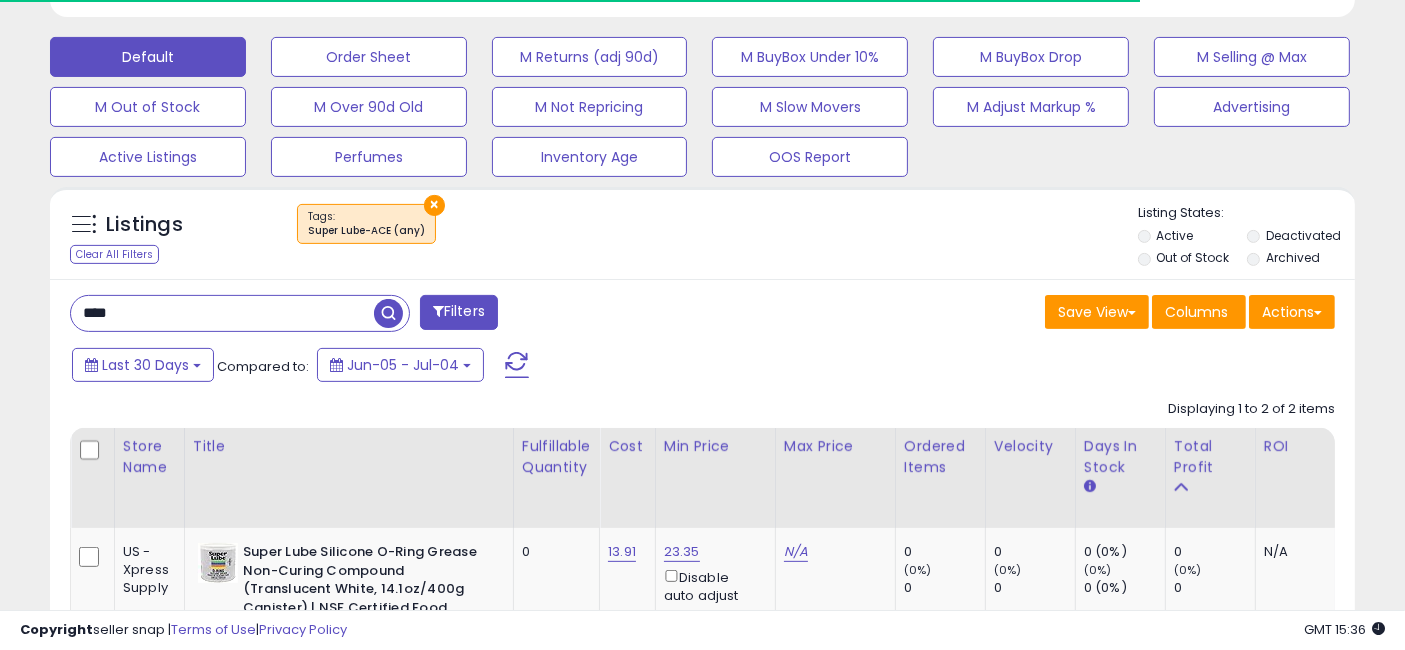 scroll, scrollTop: 410, scrollLeft: 755, axis: both 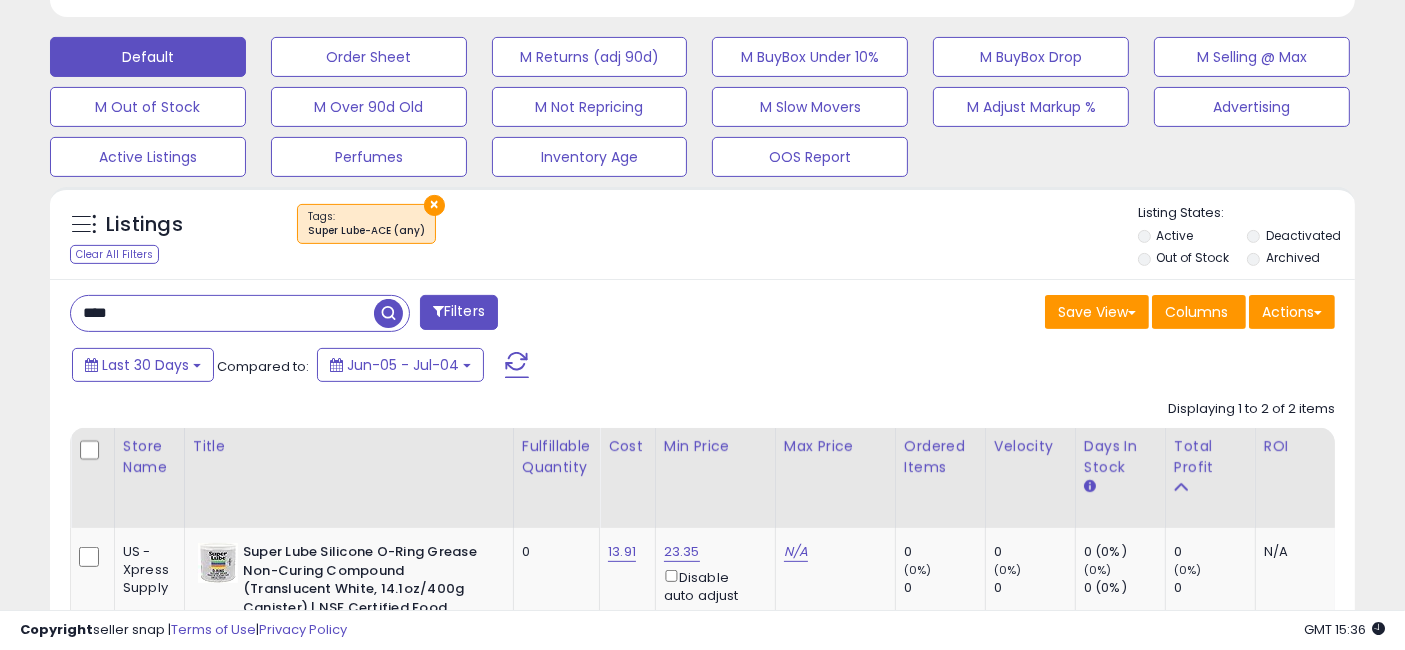 click on "****" at bounding box center (222, 313) 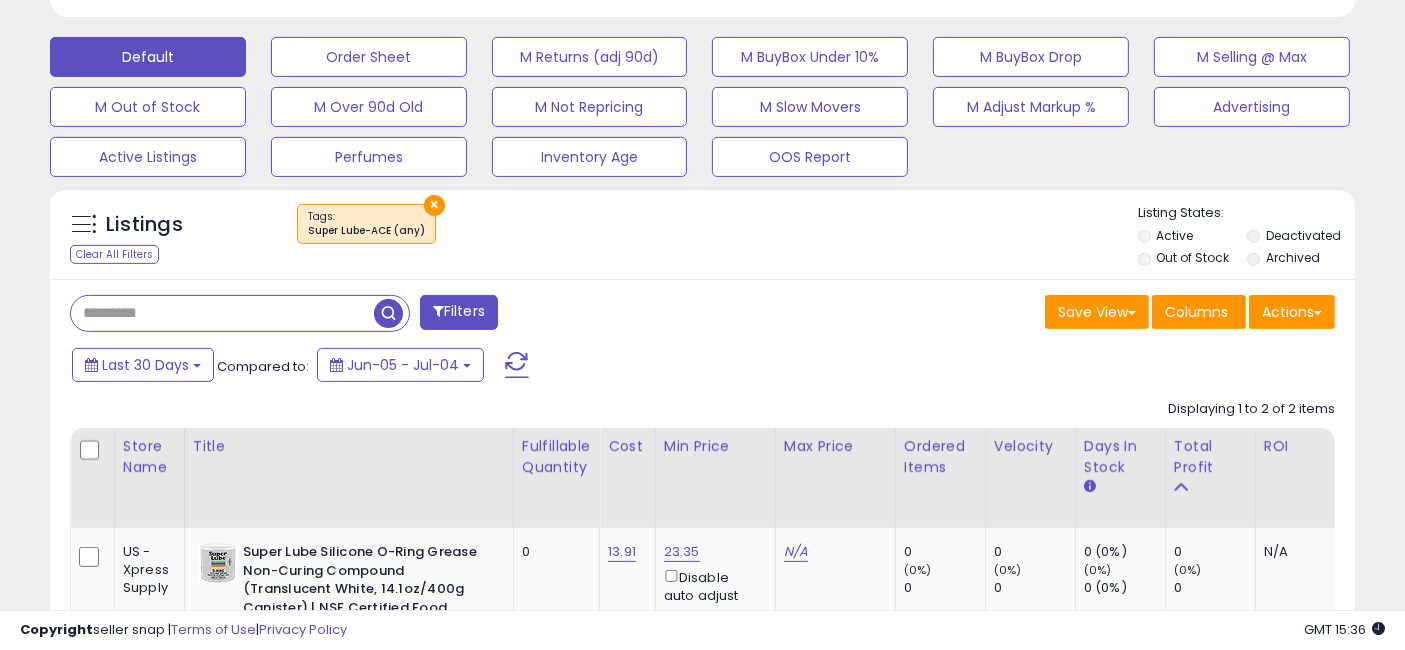type 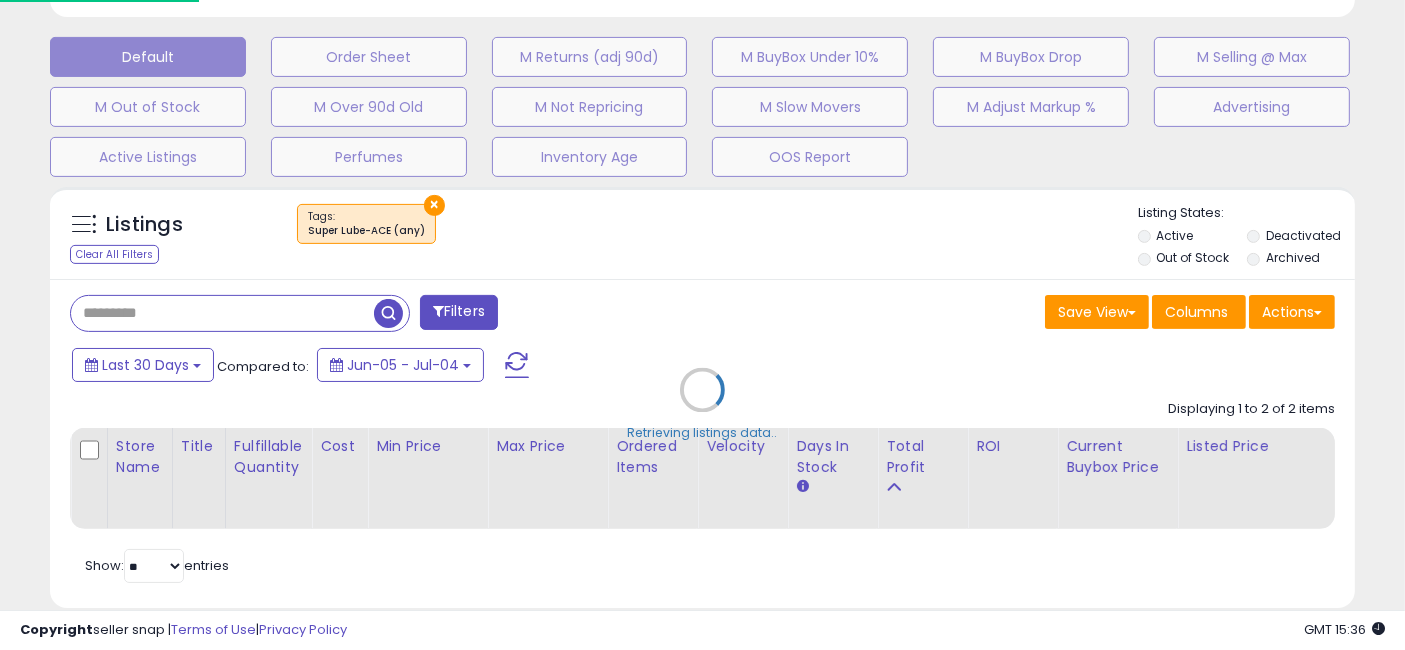 scroll, scrollTop: 999590, scrollLeft: 999234, axis: both 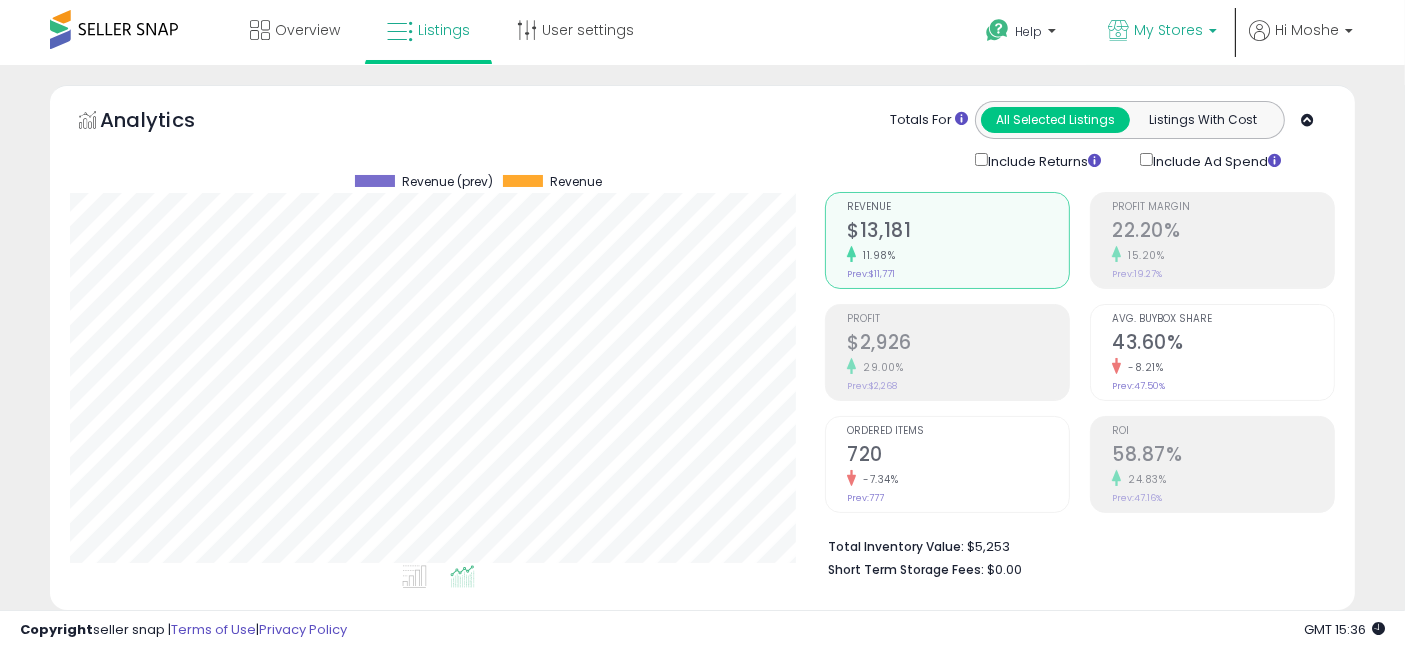 click on "My Stores" at bounding box center [1168, 30] 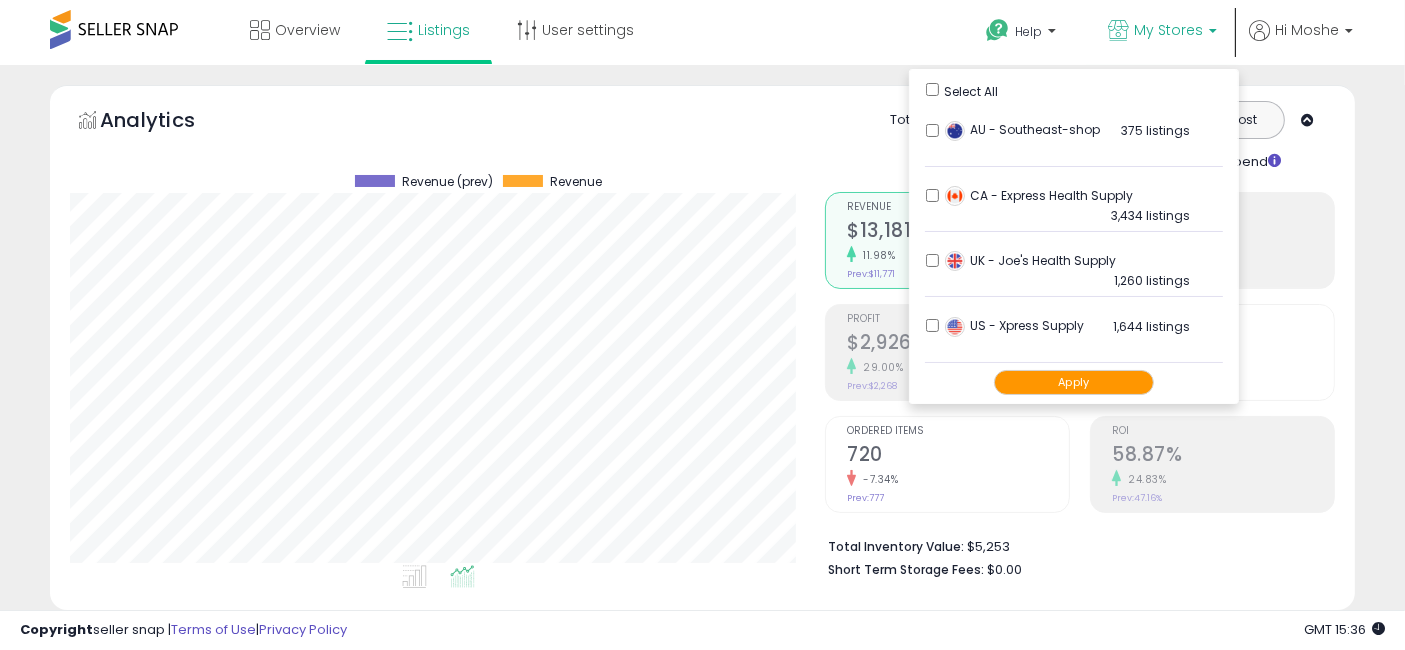 click on "Apply" at bounding box center (1074, 382) 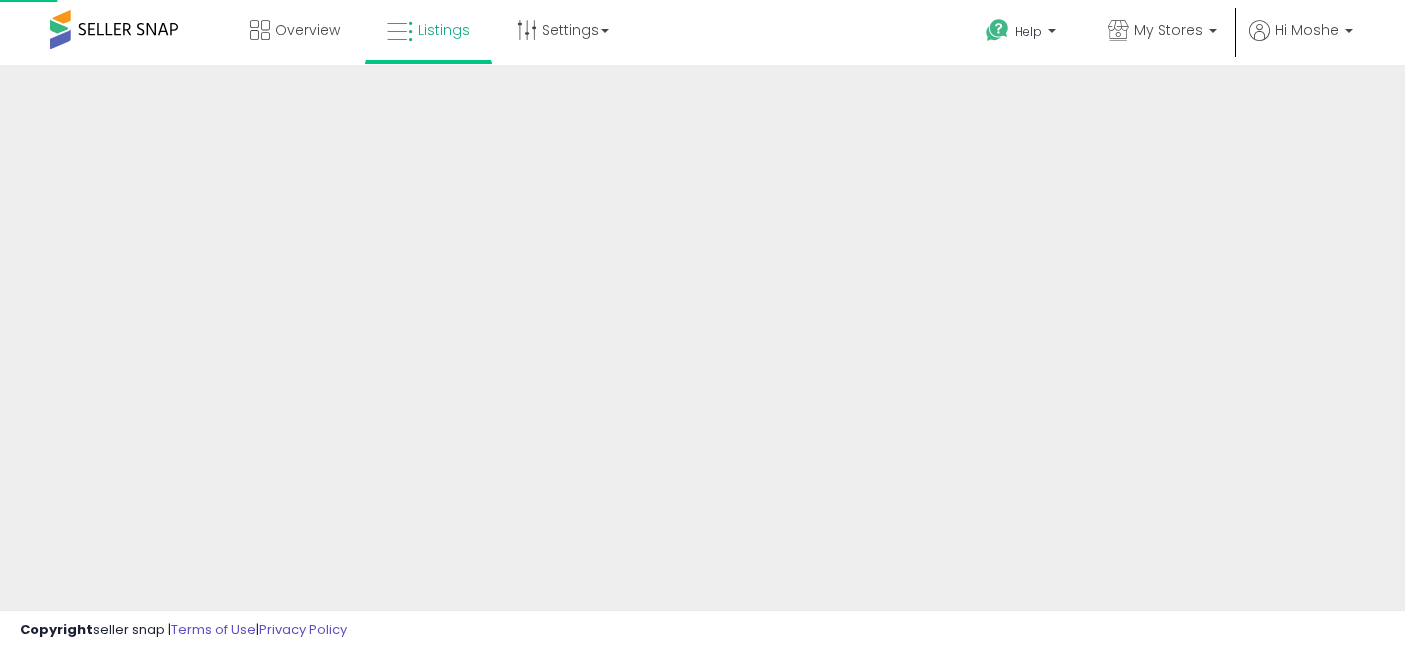 scroll, scrollTop: 0, scrollLeft: 0, axis: both 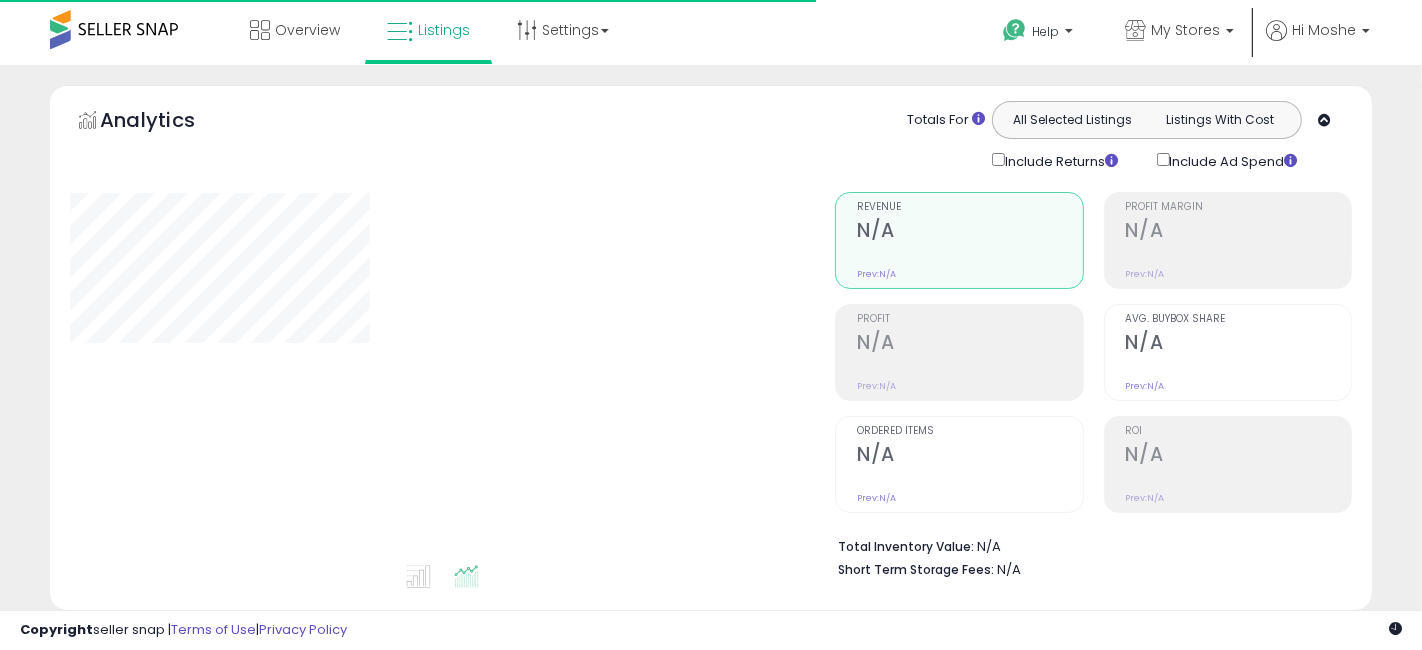 select on "**" 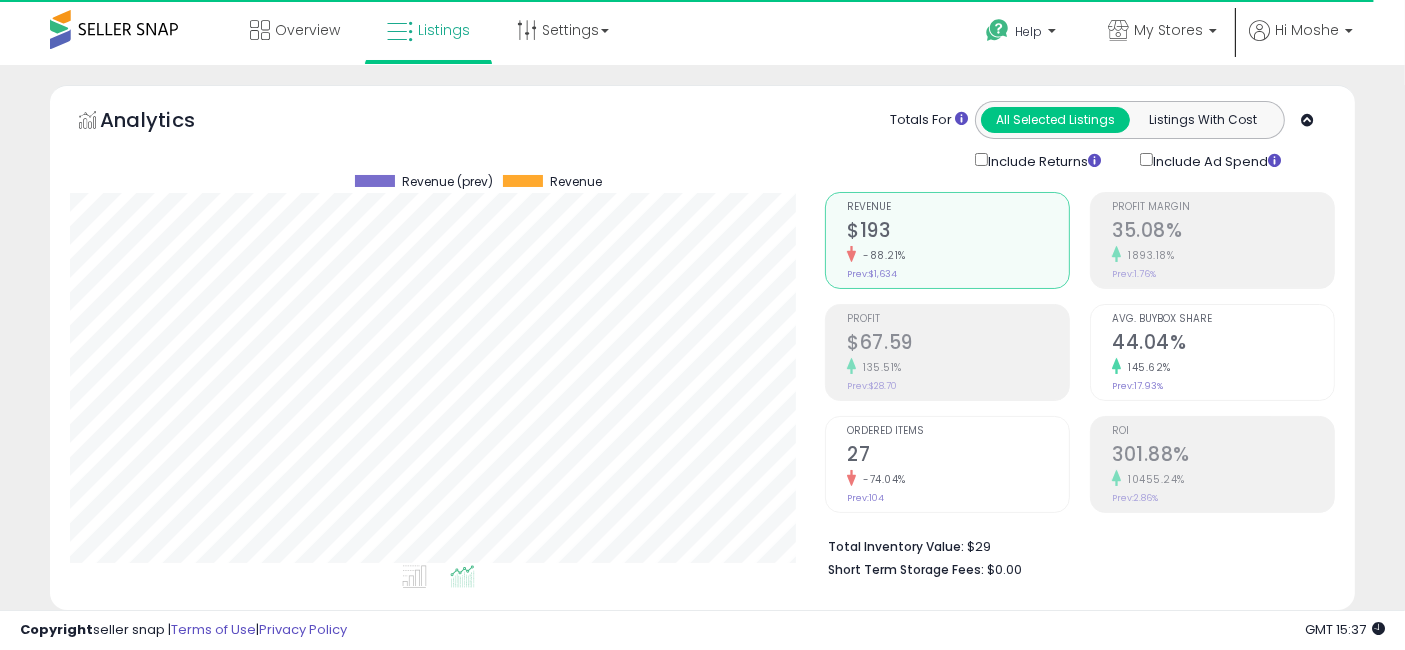 scroll, scrollTop: 999590, scrollLeft: 999244, axis: both 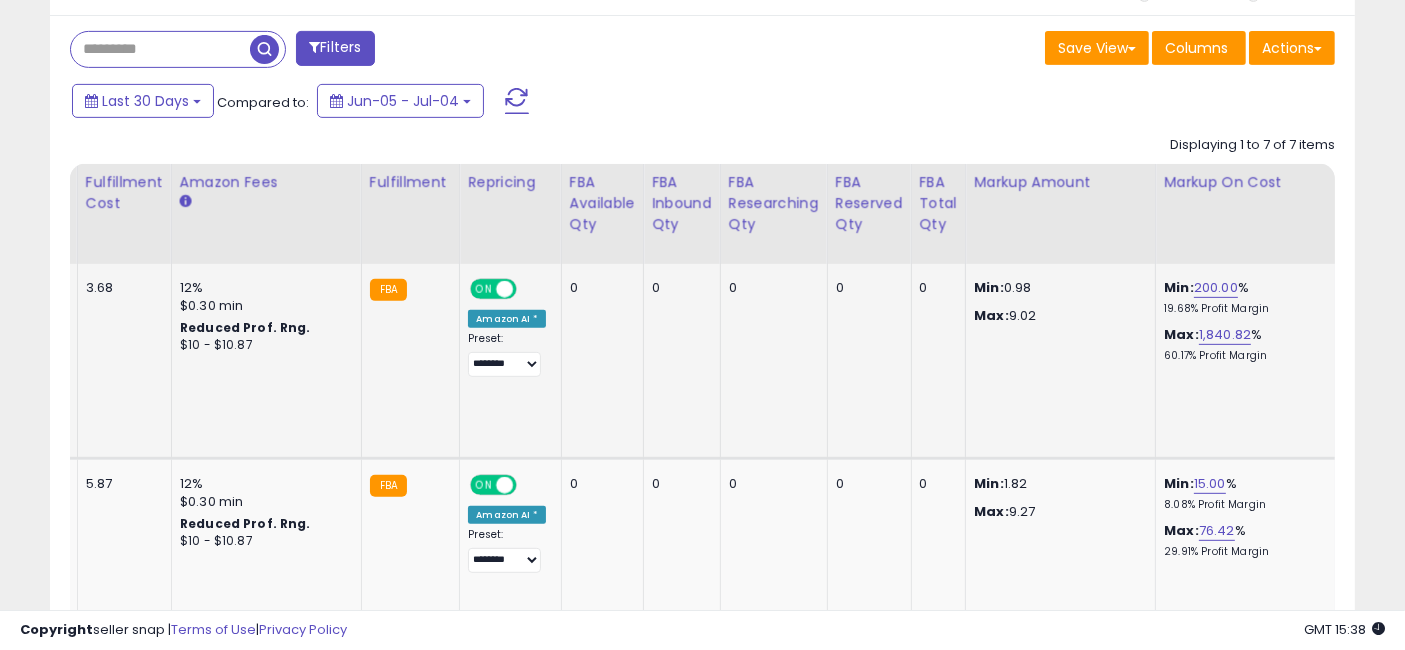 drag, startPoint x: 580, startPoint y: 401, endPoint x: 1234, endPoint y: 374, distance: 654.5571 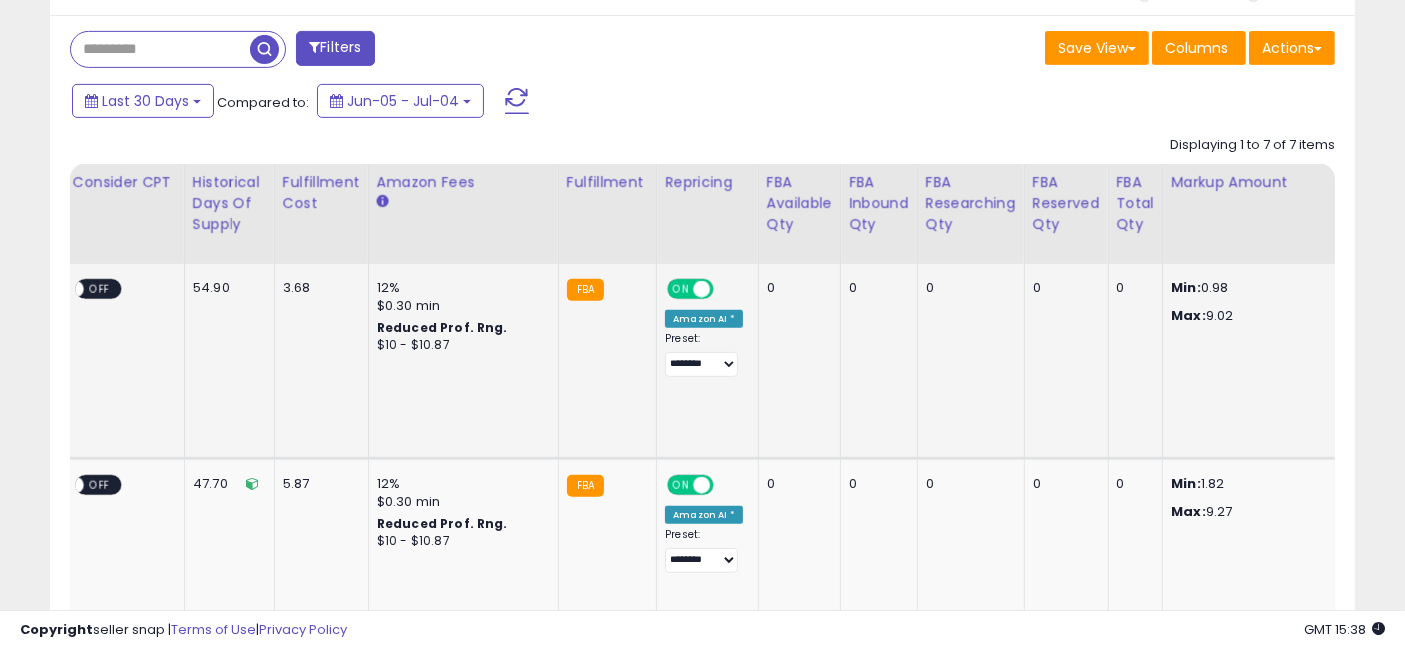 scroll, scrollTop: 0, scrollLeft: 3411, axis: horizontal 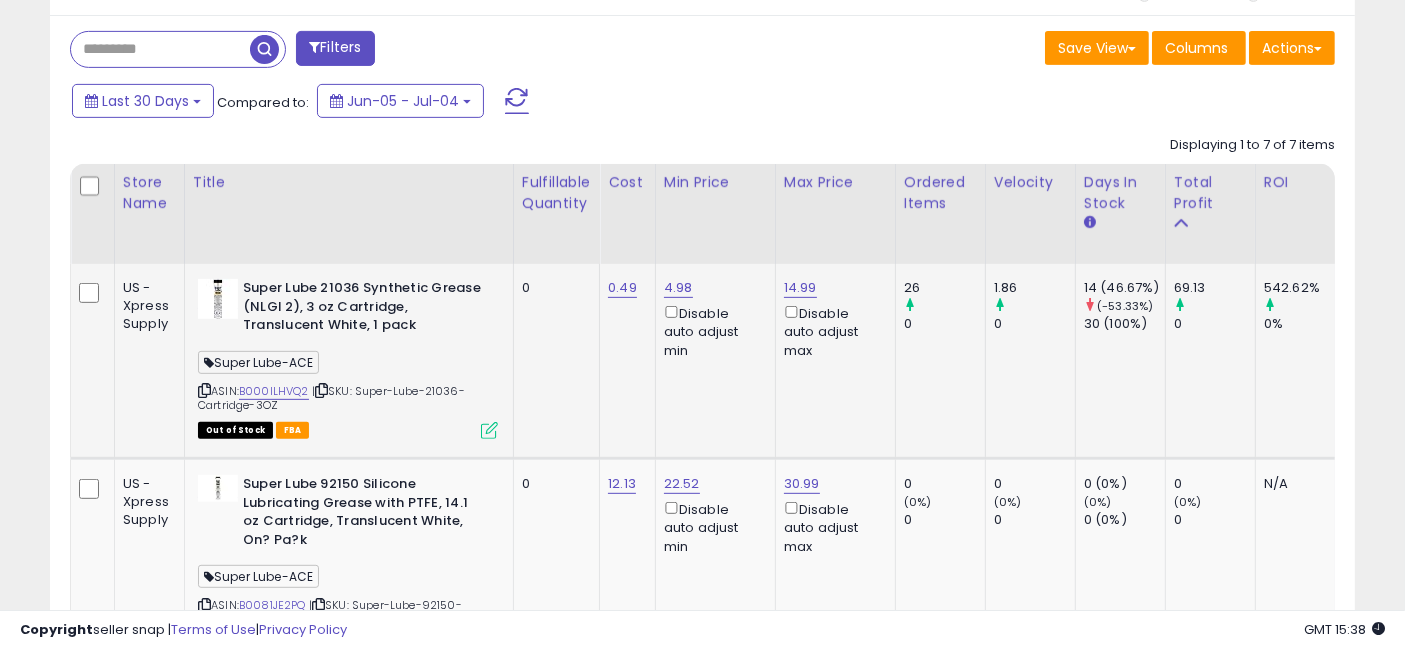 drag, startPoint x: 1139, startPoint y: 398, endPoint x: 405, endPoint y: 326, distance: 737.5229 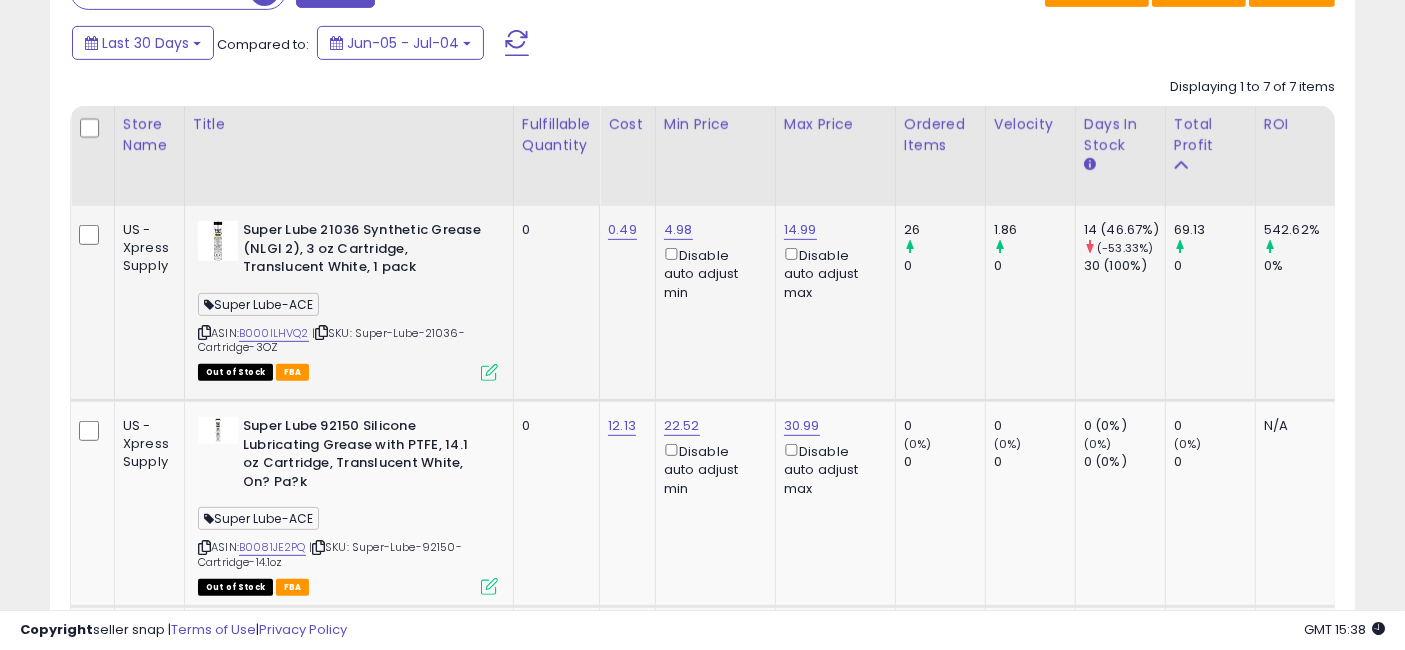 scroll, scrollTop: 857, scrollLeft: 0, axis: vertical 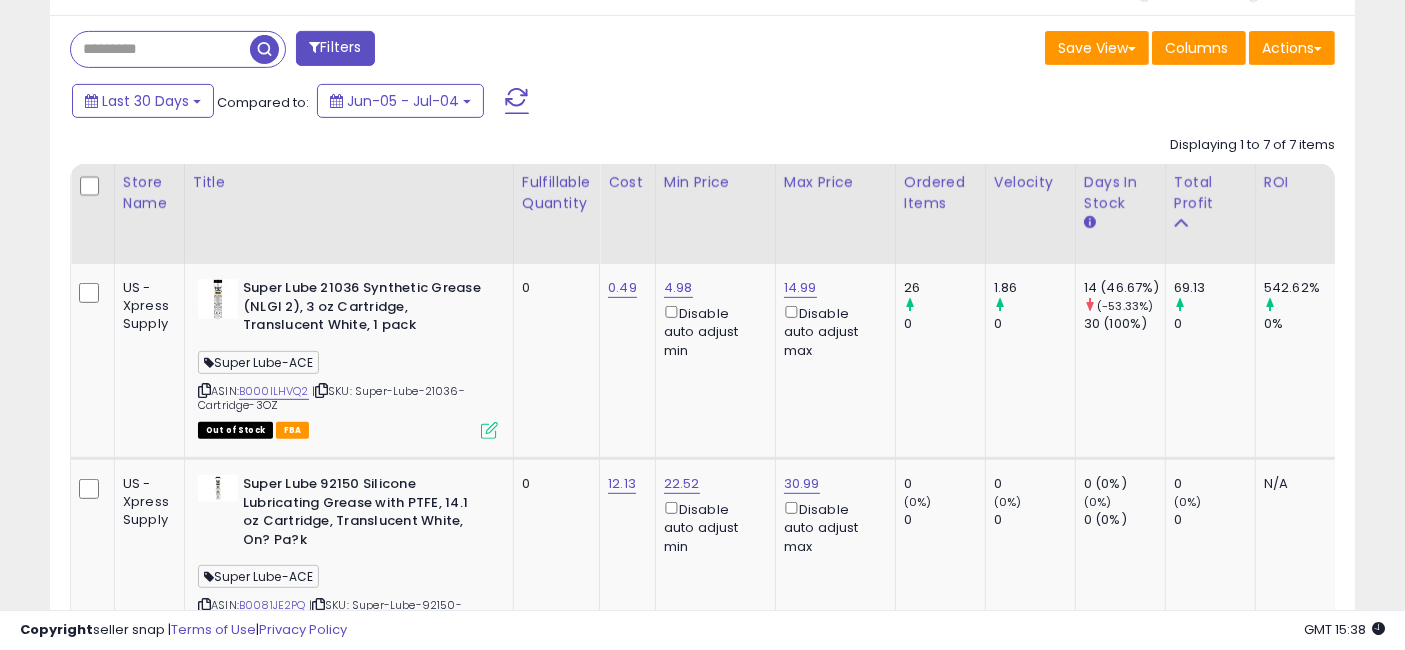 click at bounding box center (160, 49) 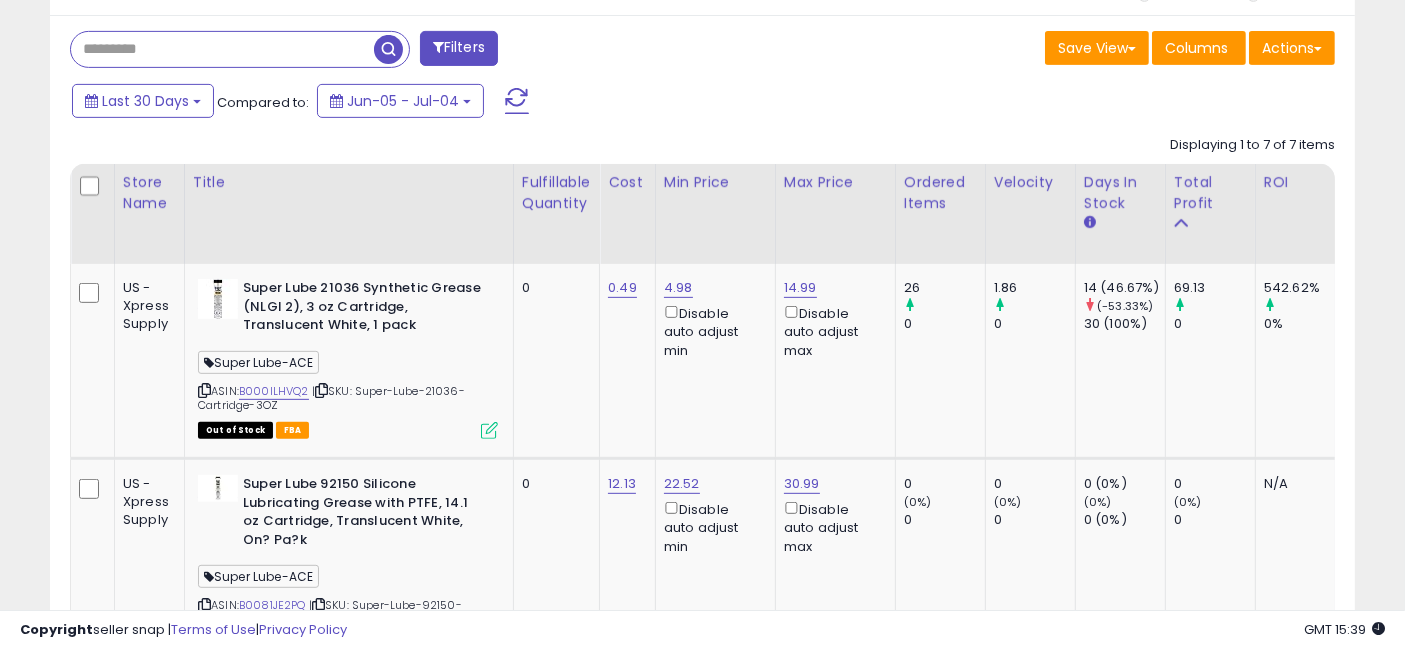 click on "Last 30 Days
Compared to:
Jun-05 - Jul-04" at bounding box center (541, 103) 